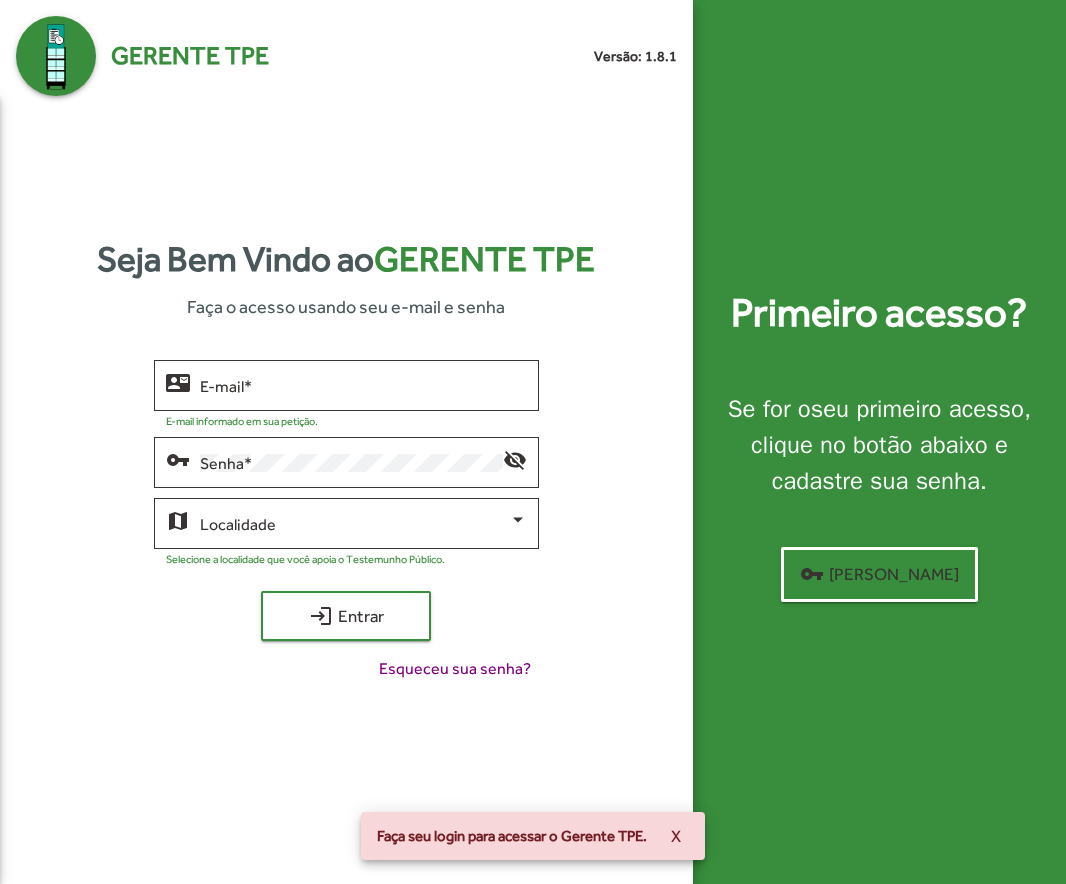scroll, scrollTop: 0, scrollLeft: 0, axis: both 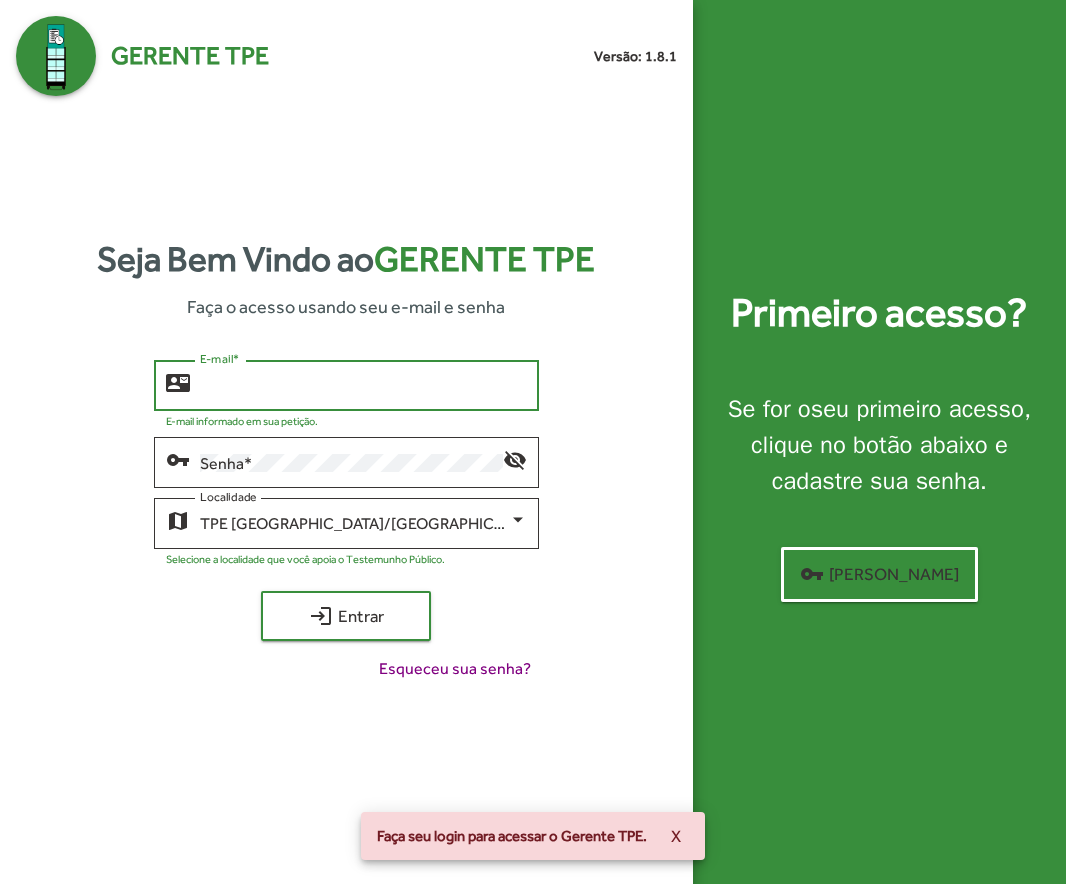 click on "E-mail   *" at bounding box center (364, 386) 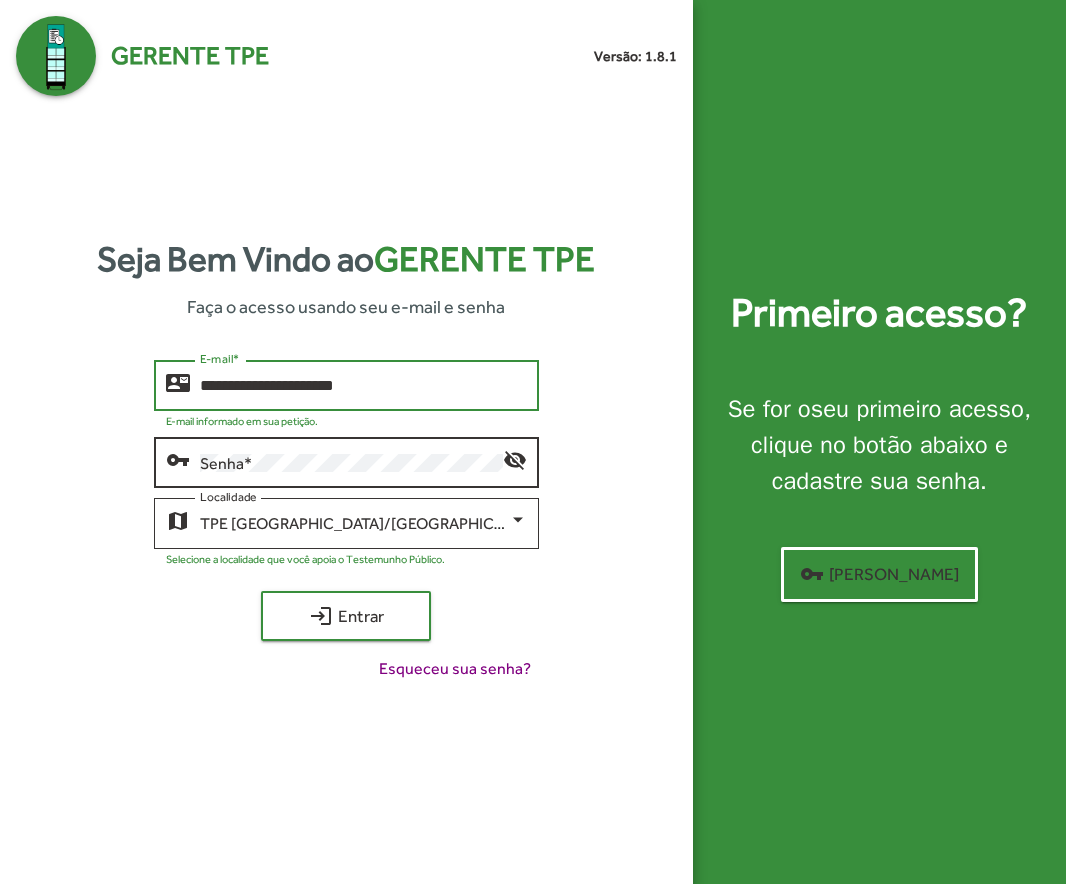 type on "**********" 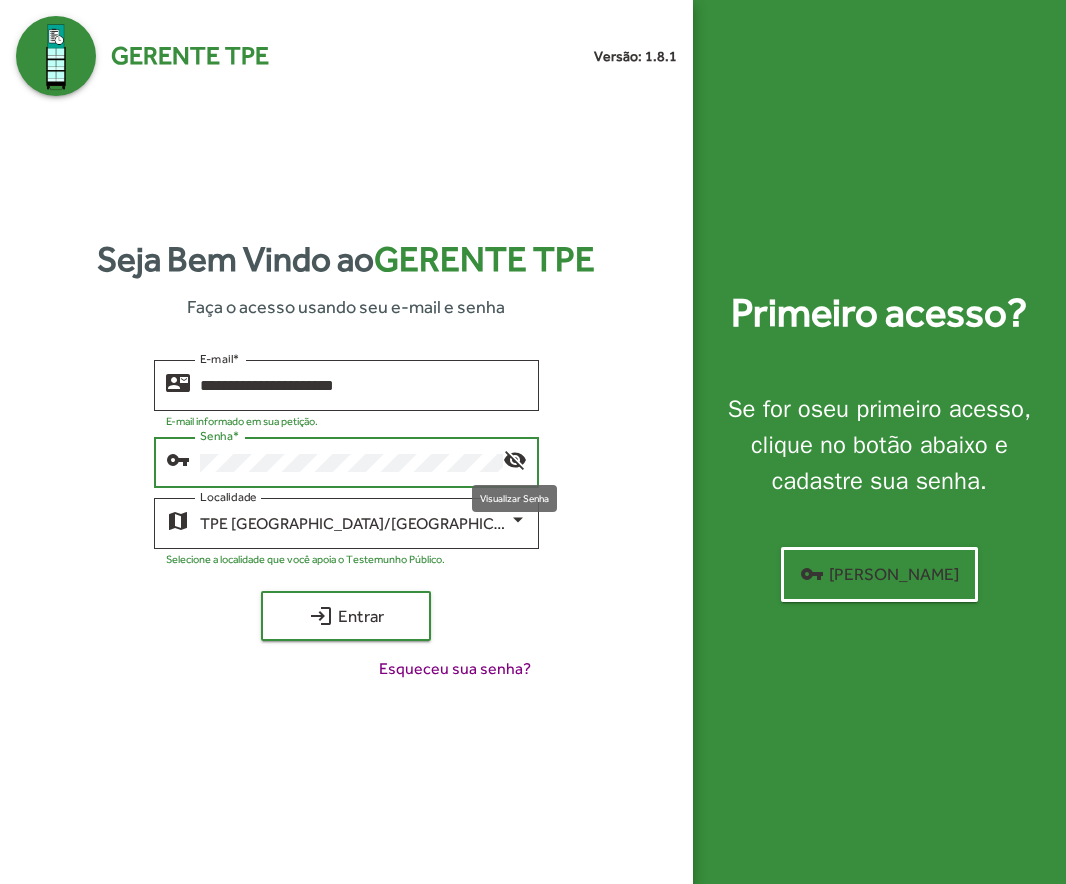 click on "visibility_off" 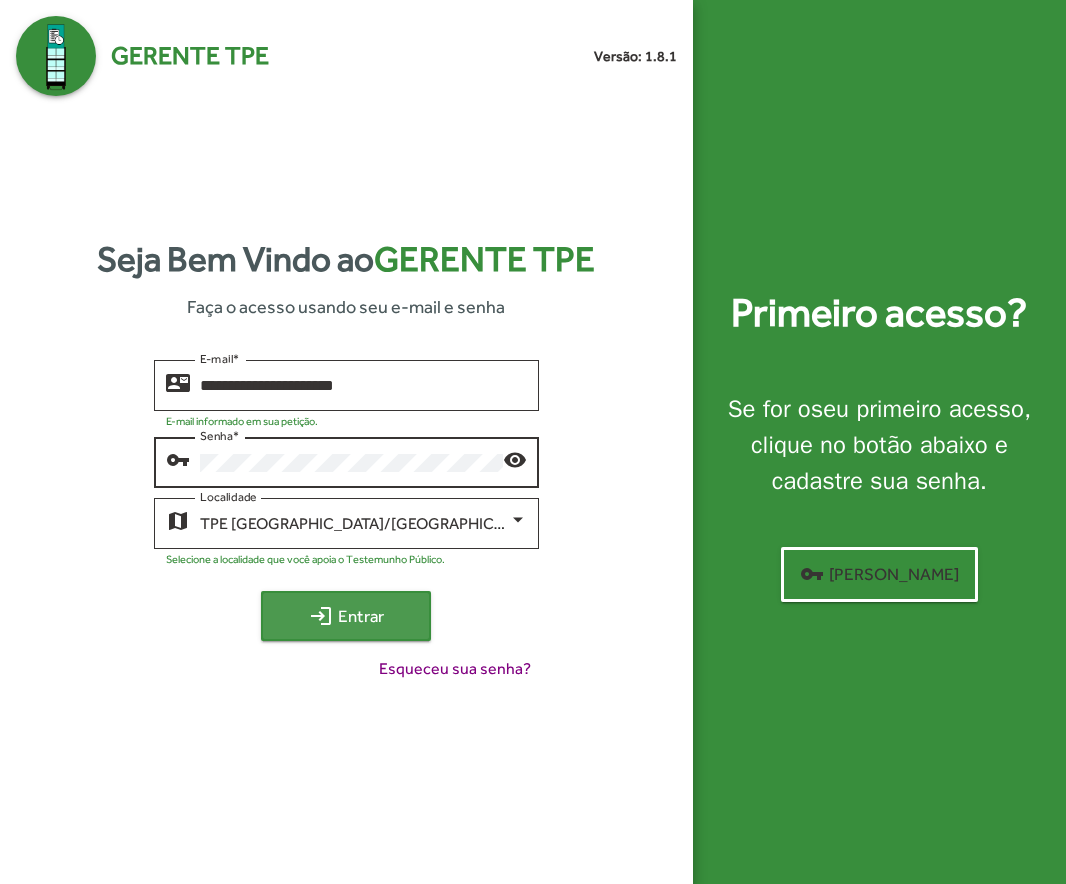 click on "login  Entrar" 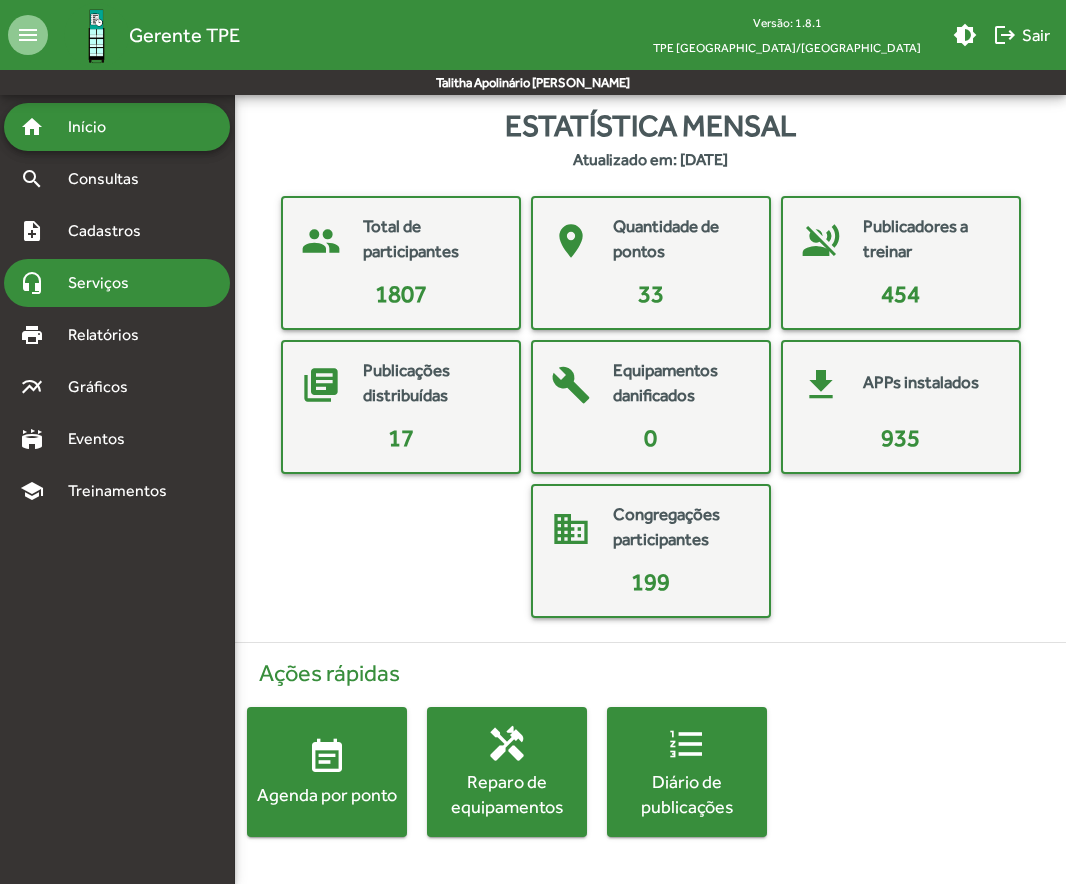 click on "Serviços" at bounding box center [106, 283] 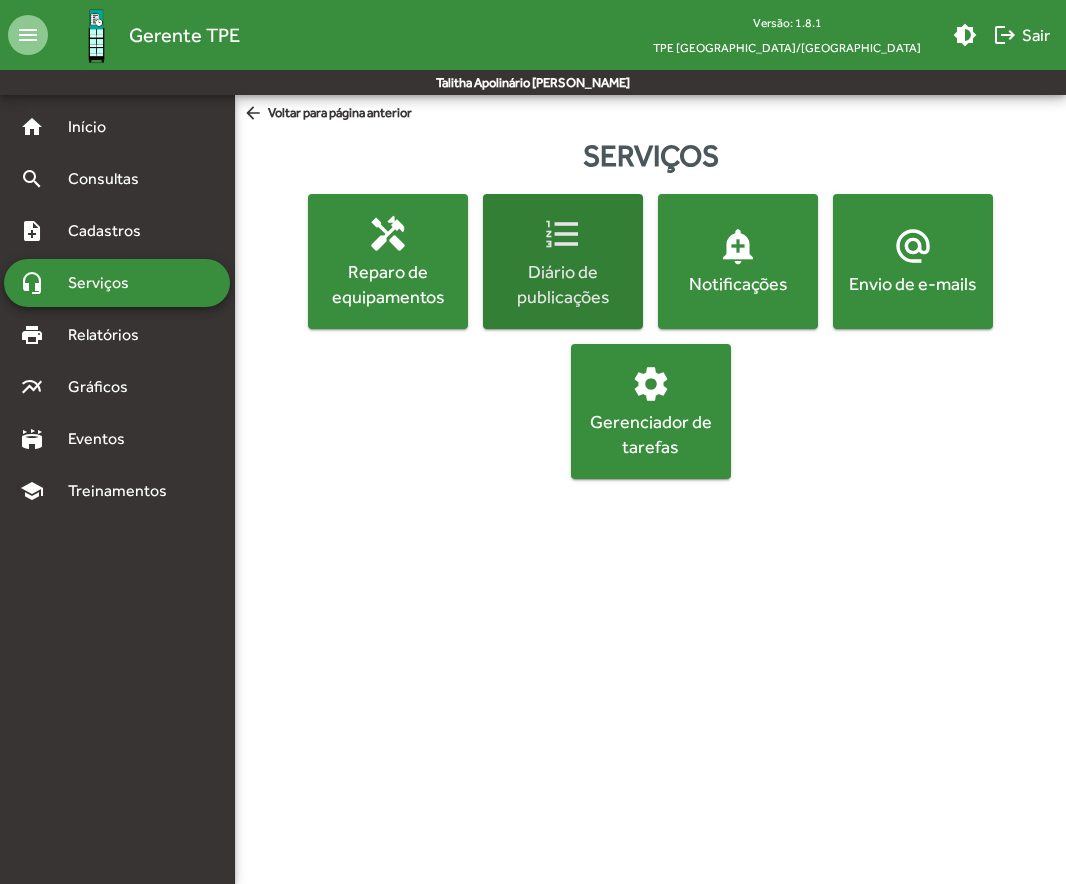 click on "Diário de publicações" 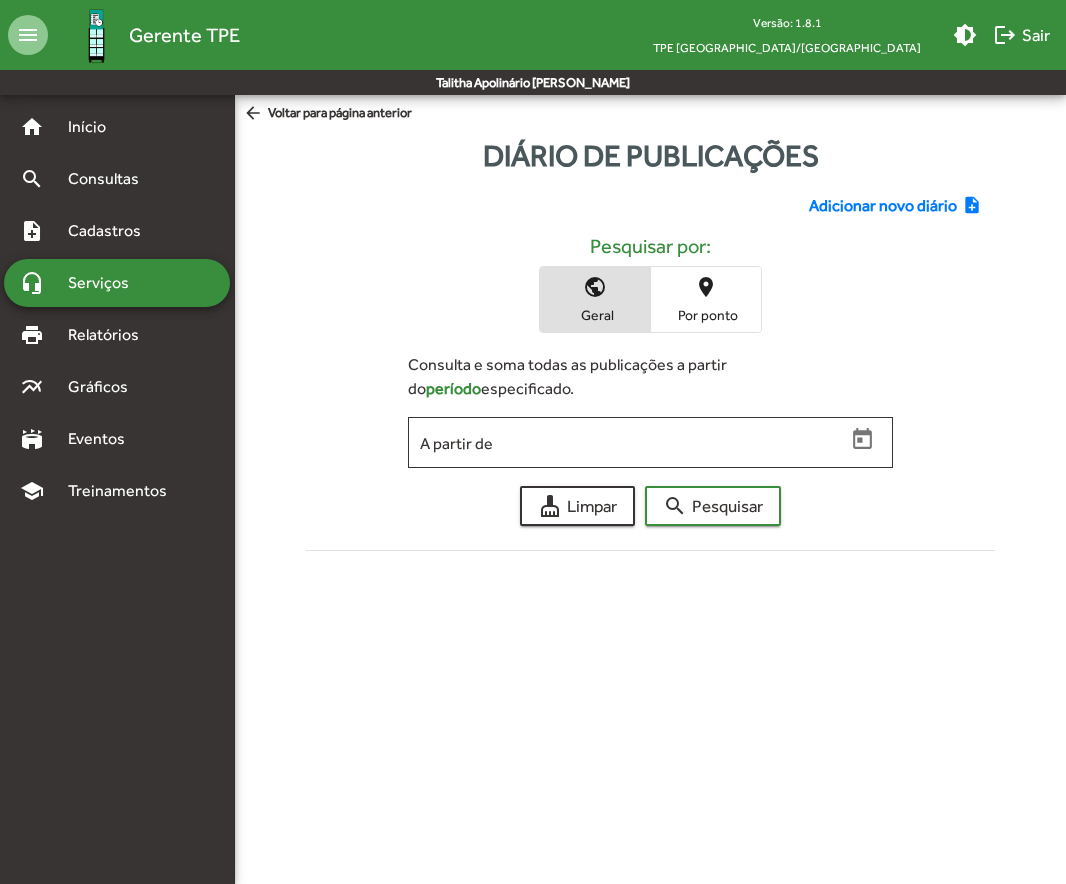 click on "Adicionar novo diário" 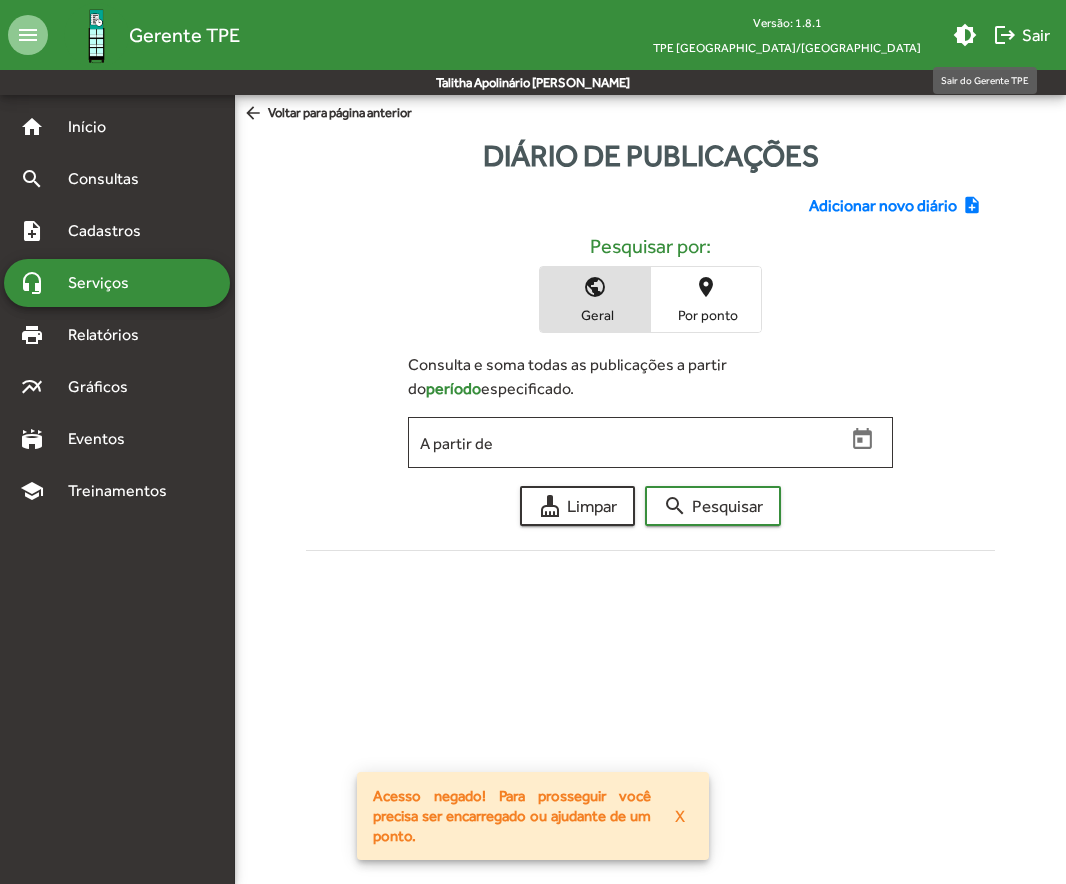 click on "logout  Sair" 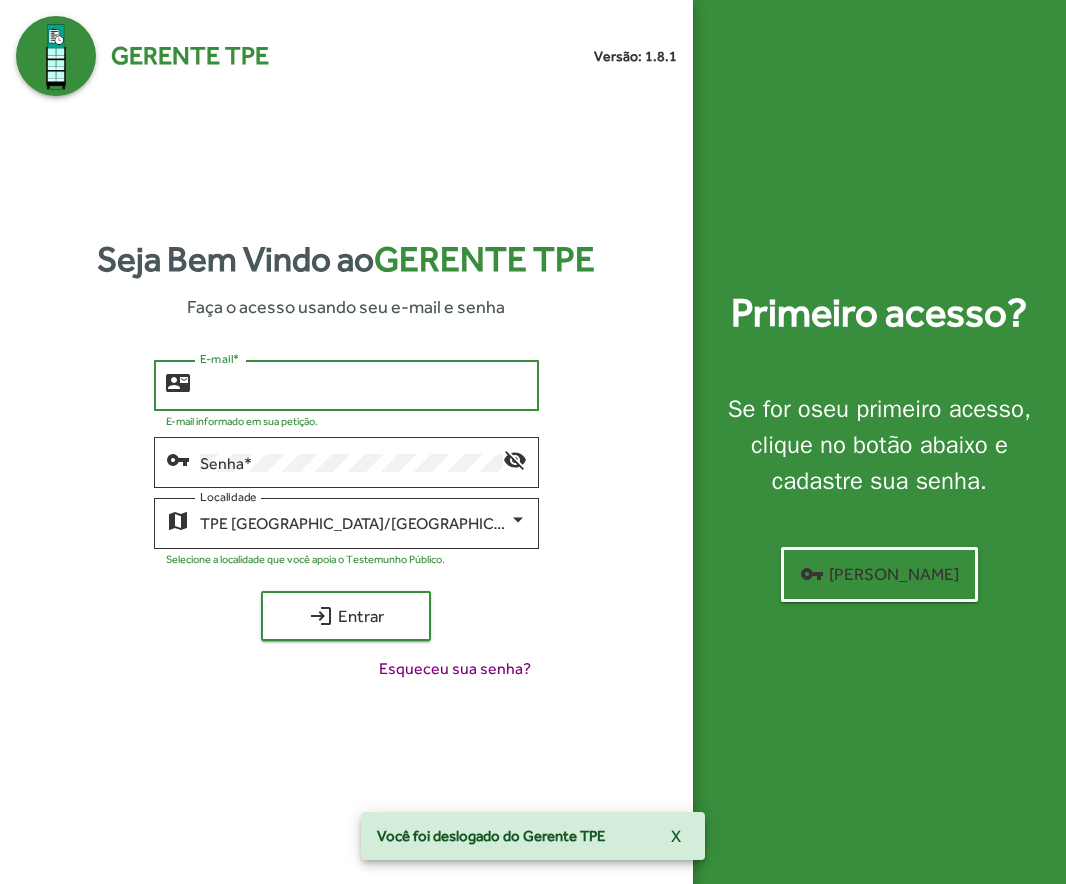 click on "E-mail   *" at bounding box center (364, 386) 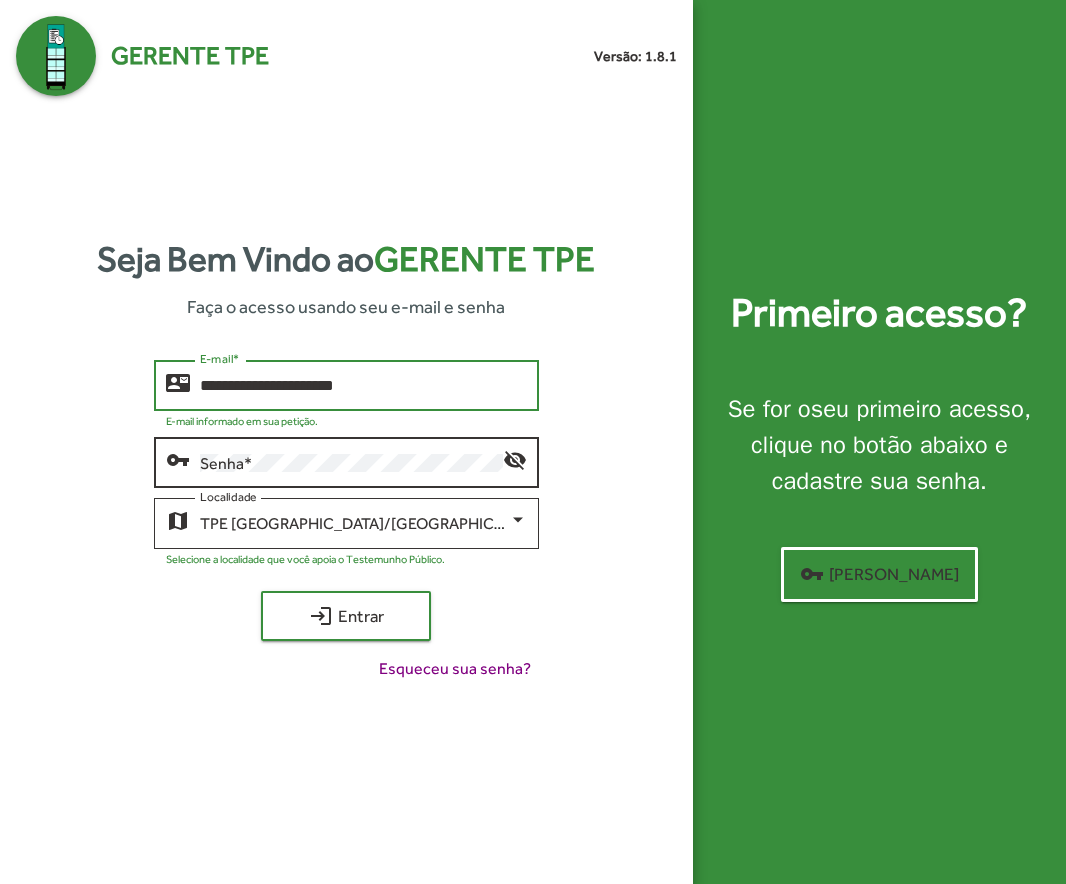 type on "**********" 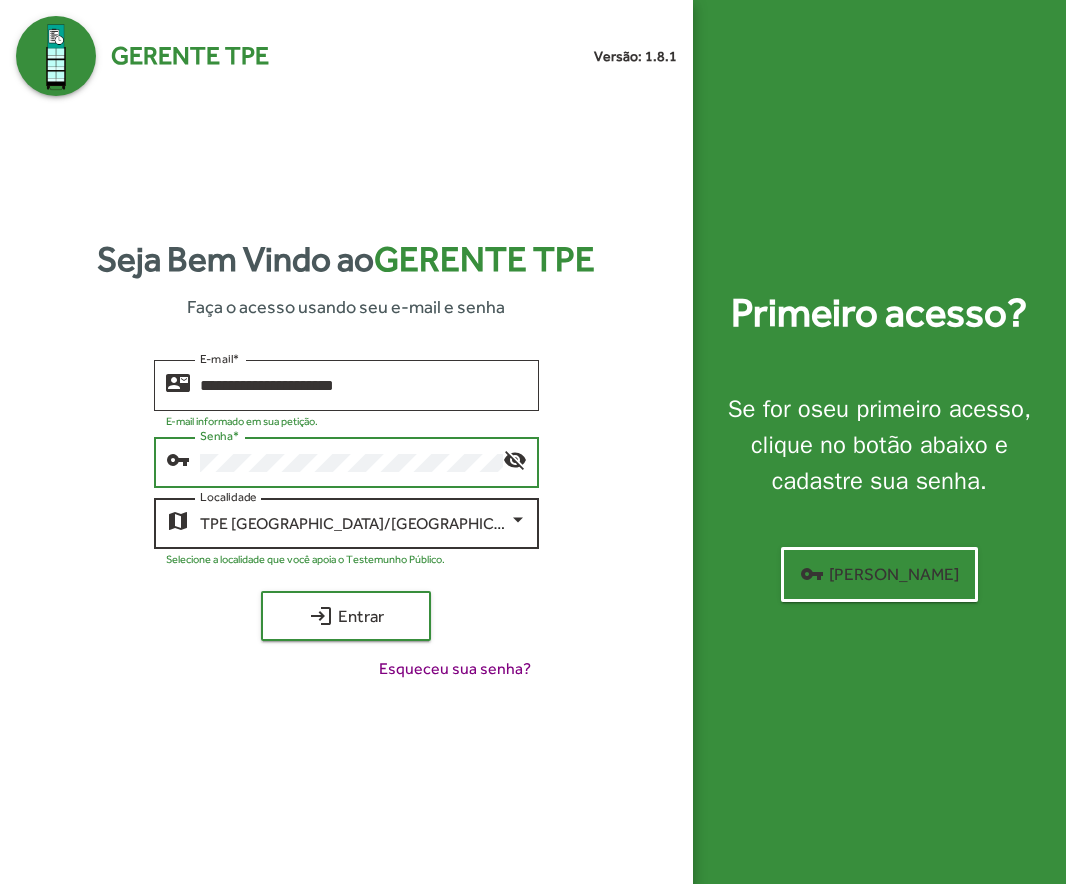click on "TPE [GEOGRAPHIC_DATA]/[GEOGRAPHIC_DATA]" at bounding box center [355, 524] 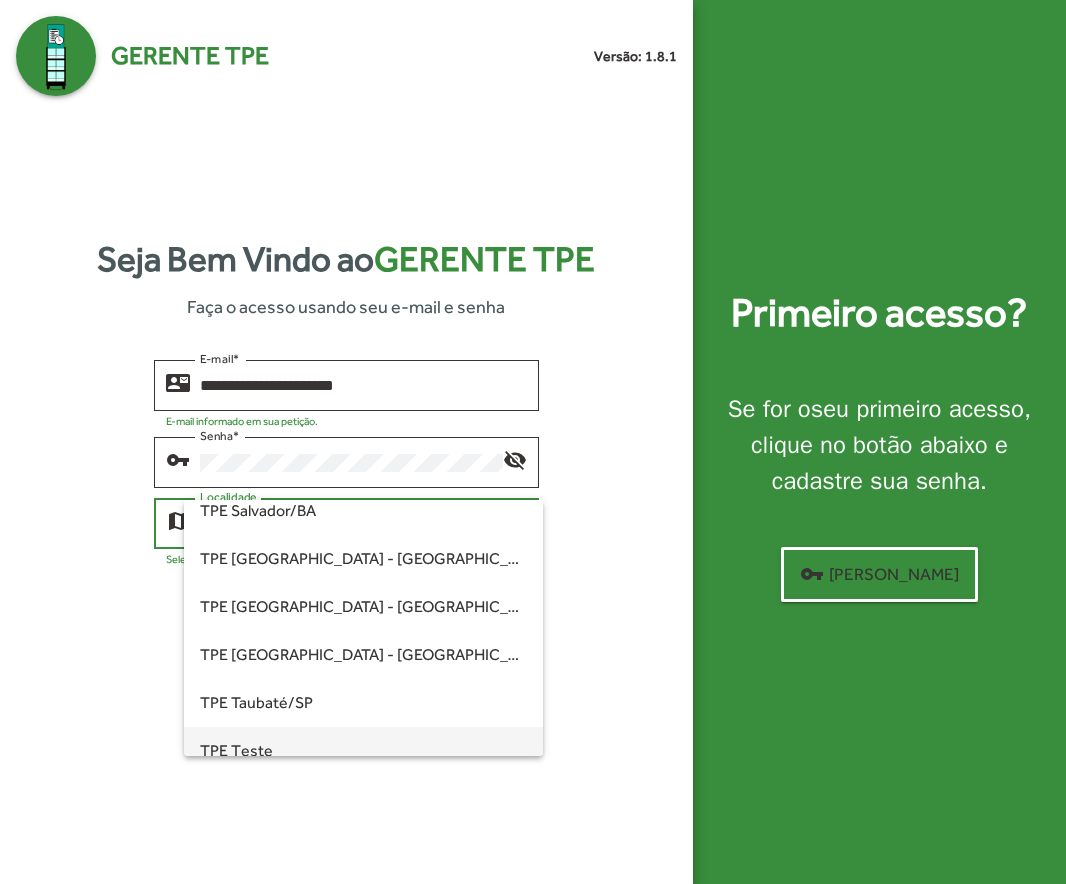 scroll, scrollTop: 560, scrollLeft: 0, axis: vertical 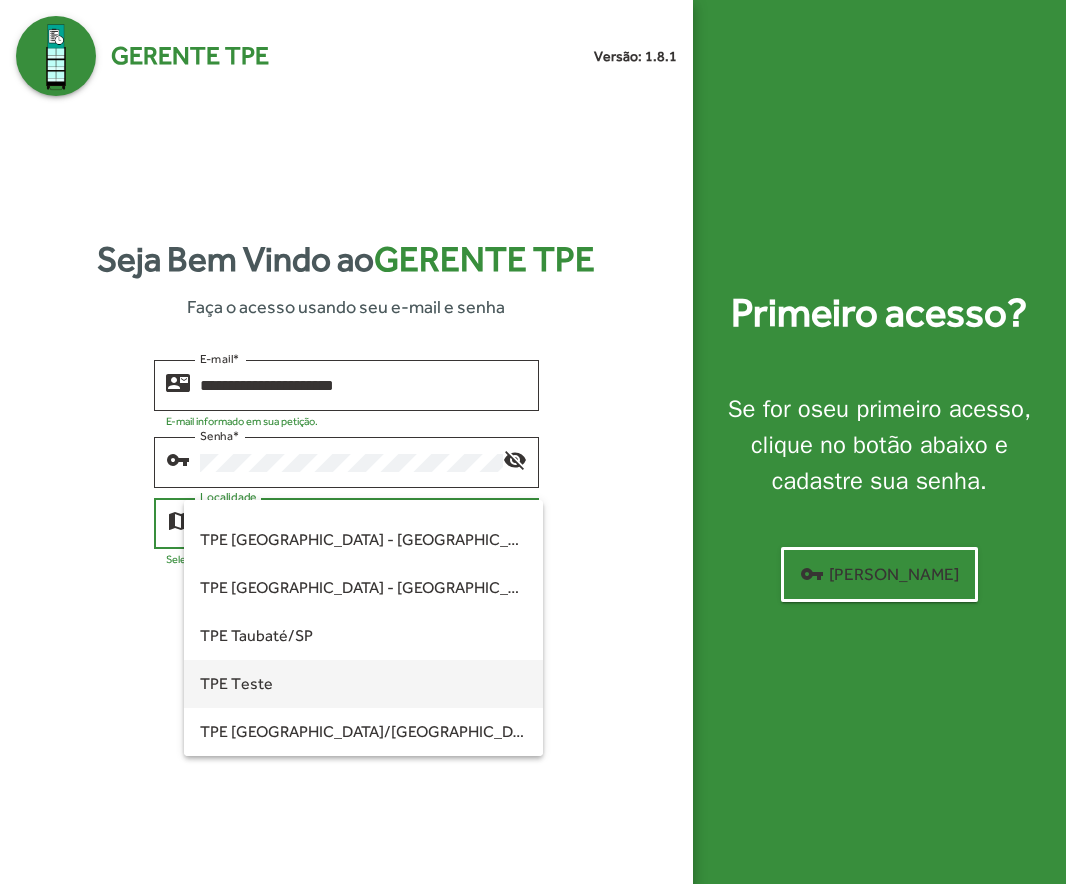 click on "TPE Teste" at bounding box center [364, 684] 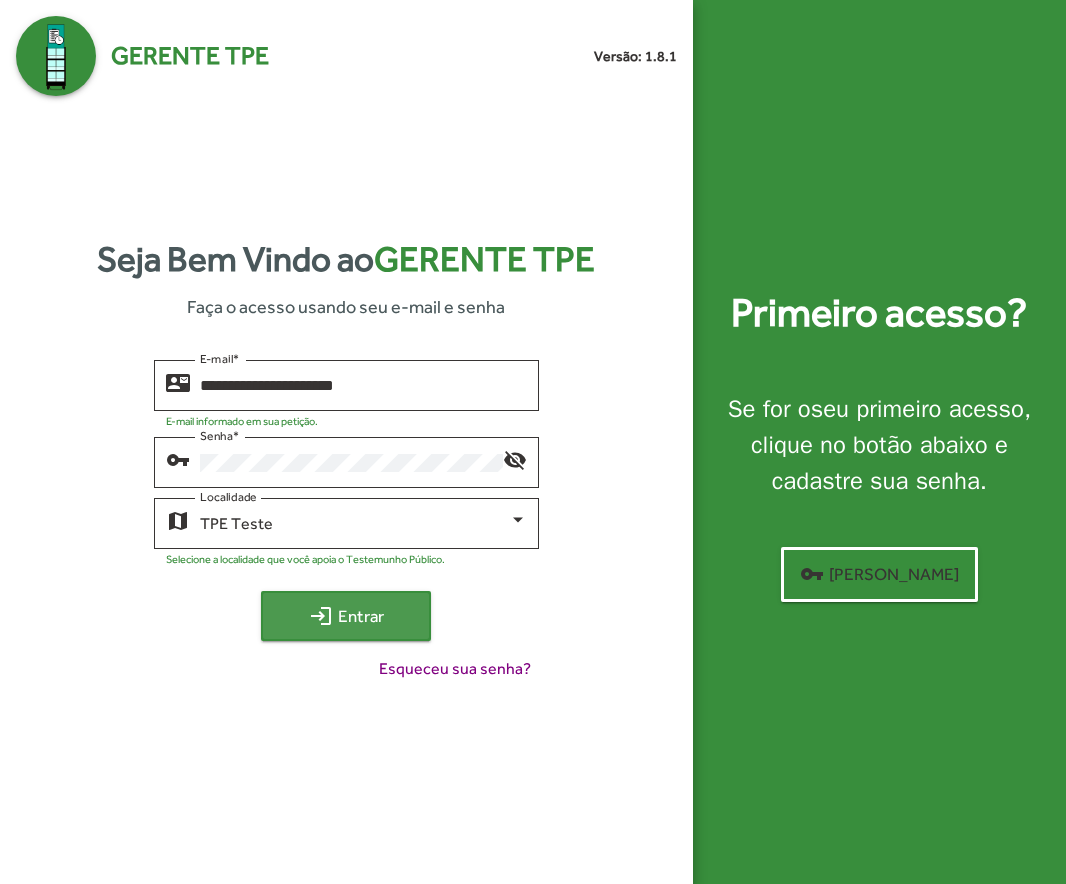 click on "login  Entrar" 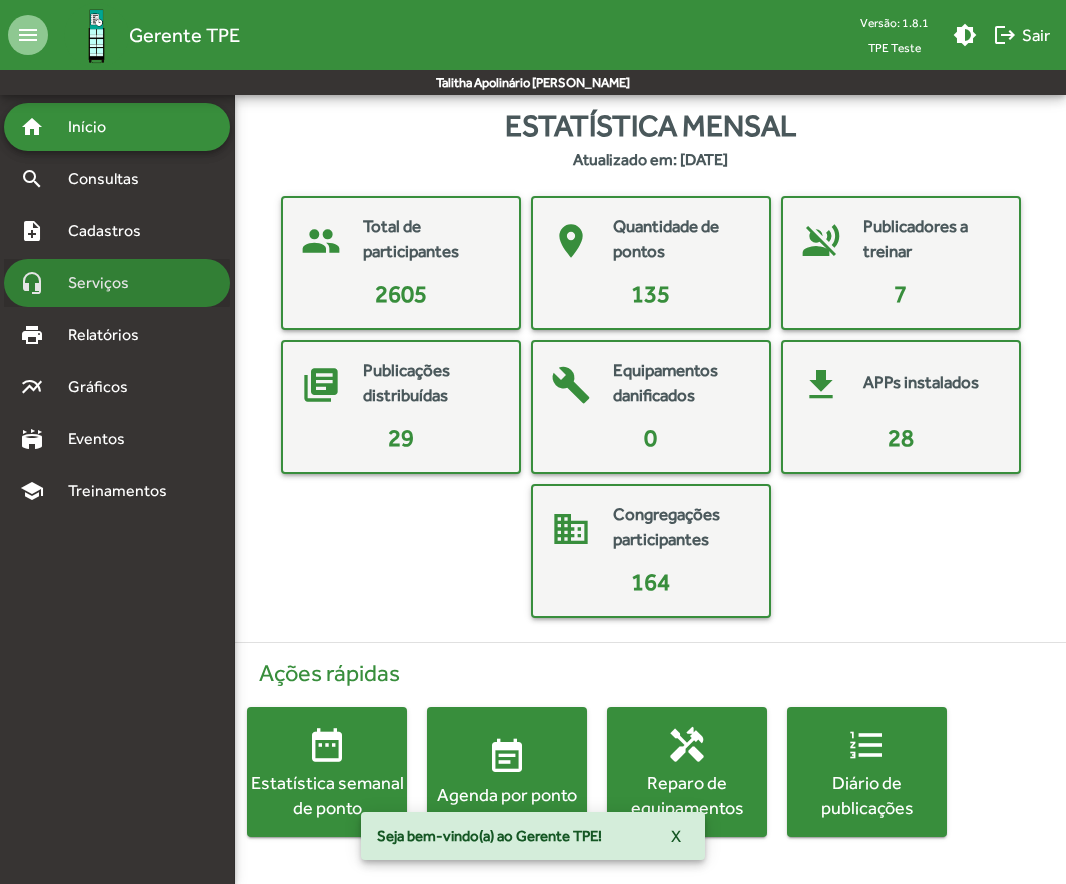 click on "Serviços" at bounding box center [106, 283] 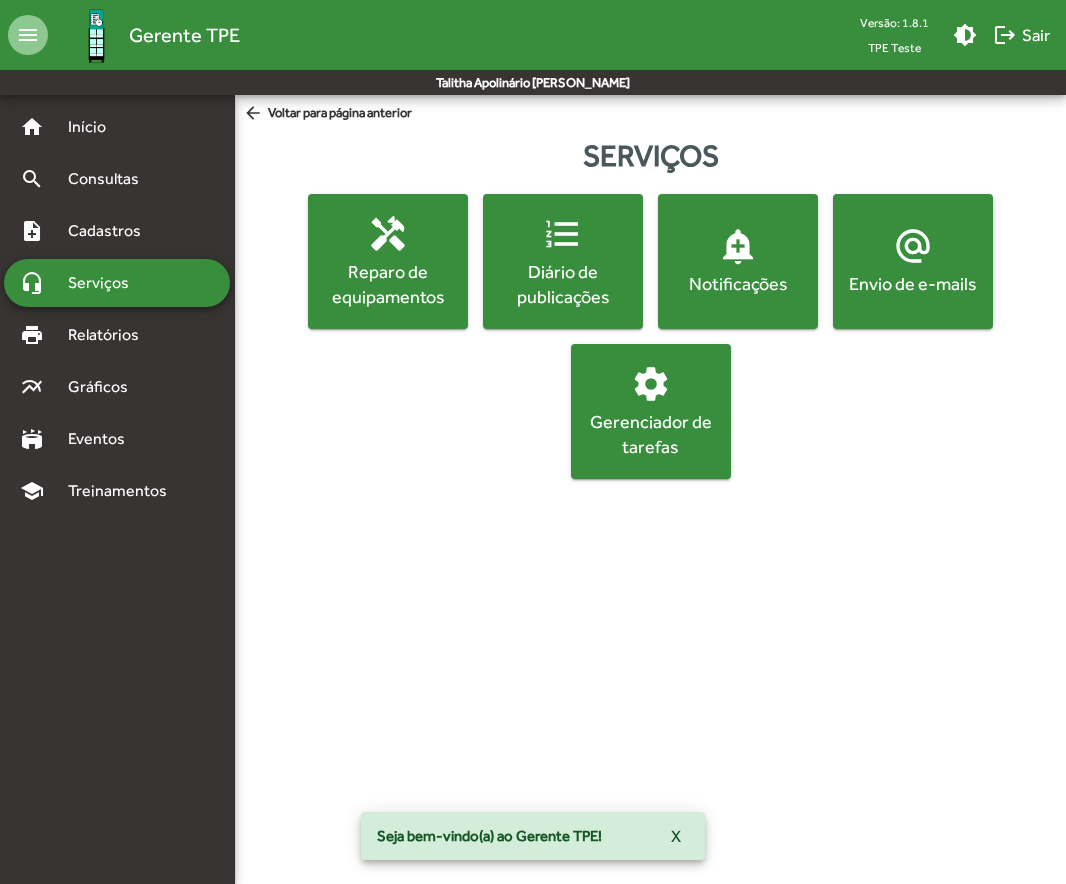 click on "format_list_numbered  Diário de publicações" 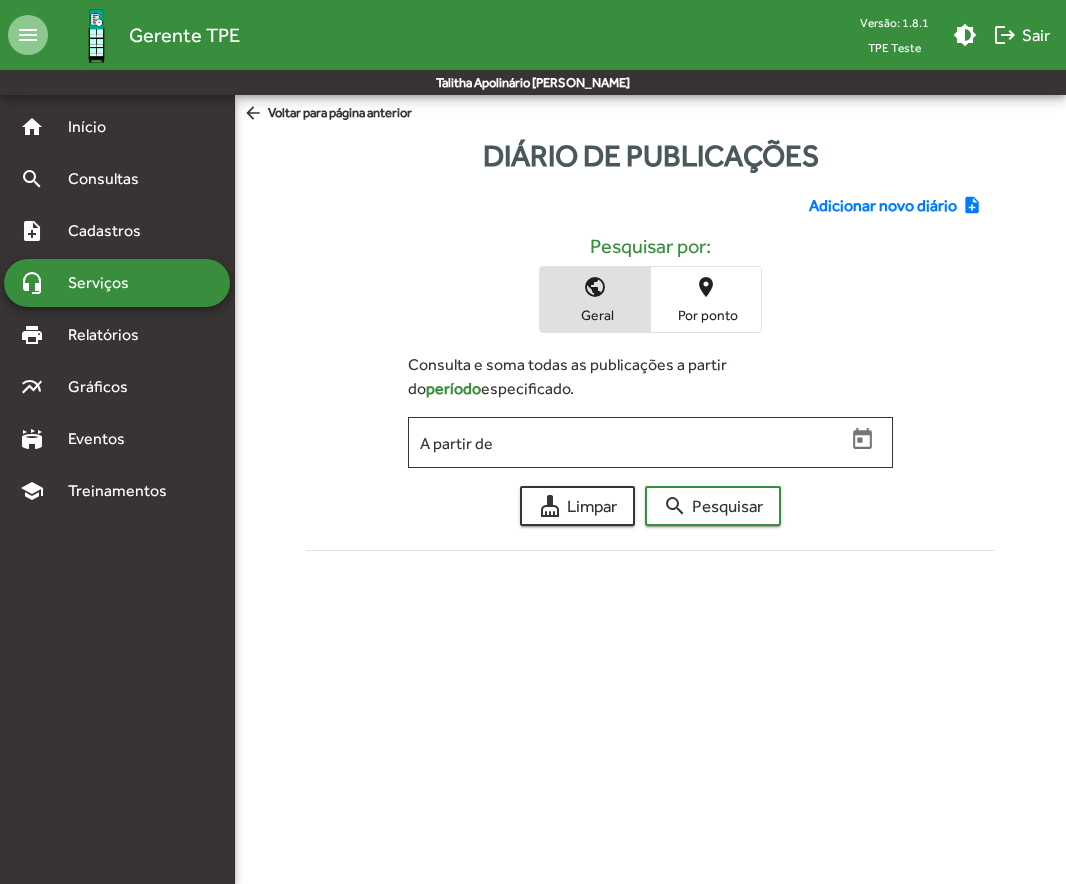 click on "Por ponto" at bounding box center (706, 315) 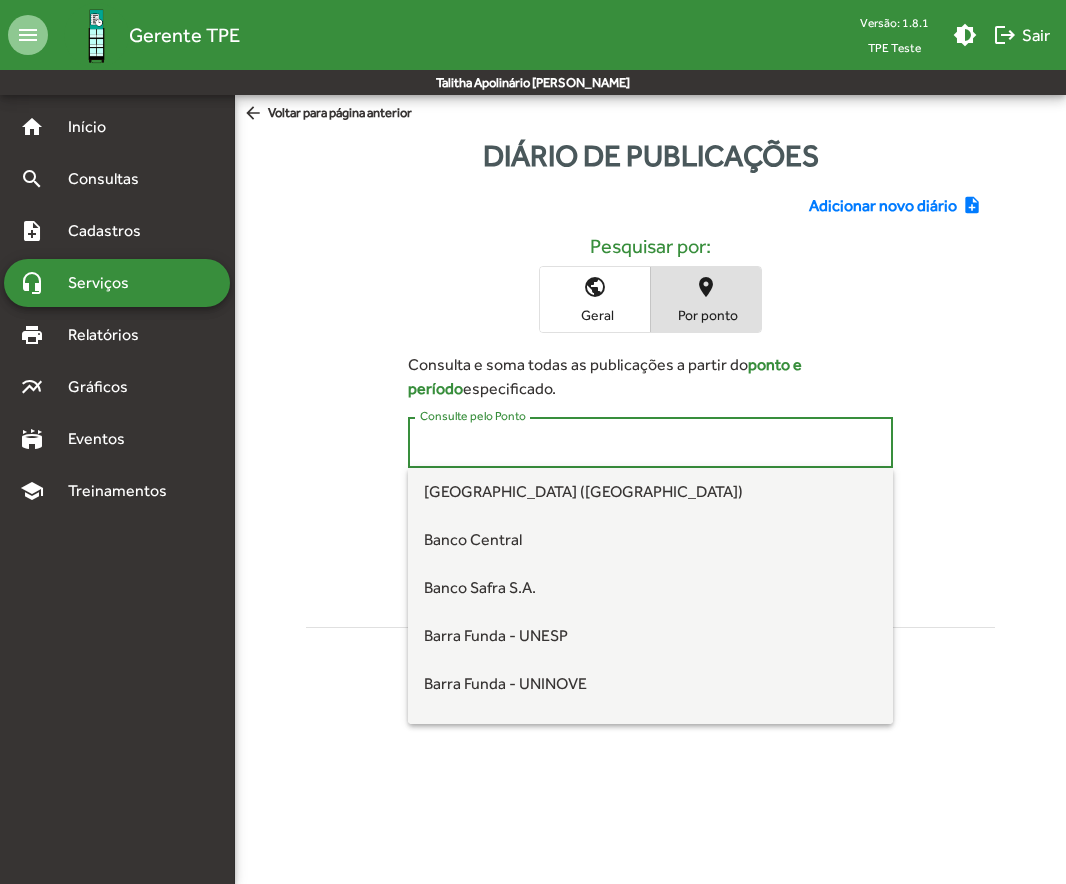 click on "Consulte pelo Ponto" at bounding box center [650, 443] 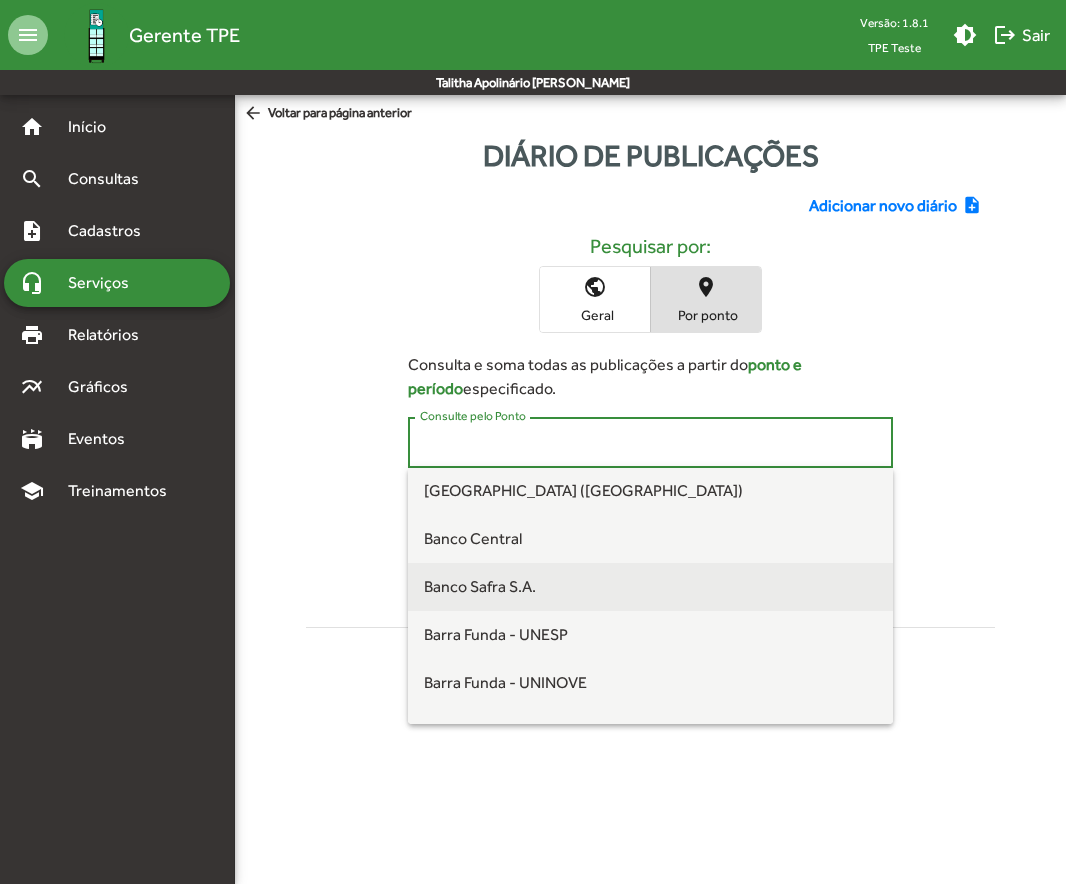 scroll, scrollTop: 0, scrollLeft: 0, axis: both 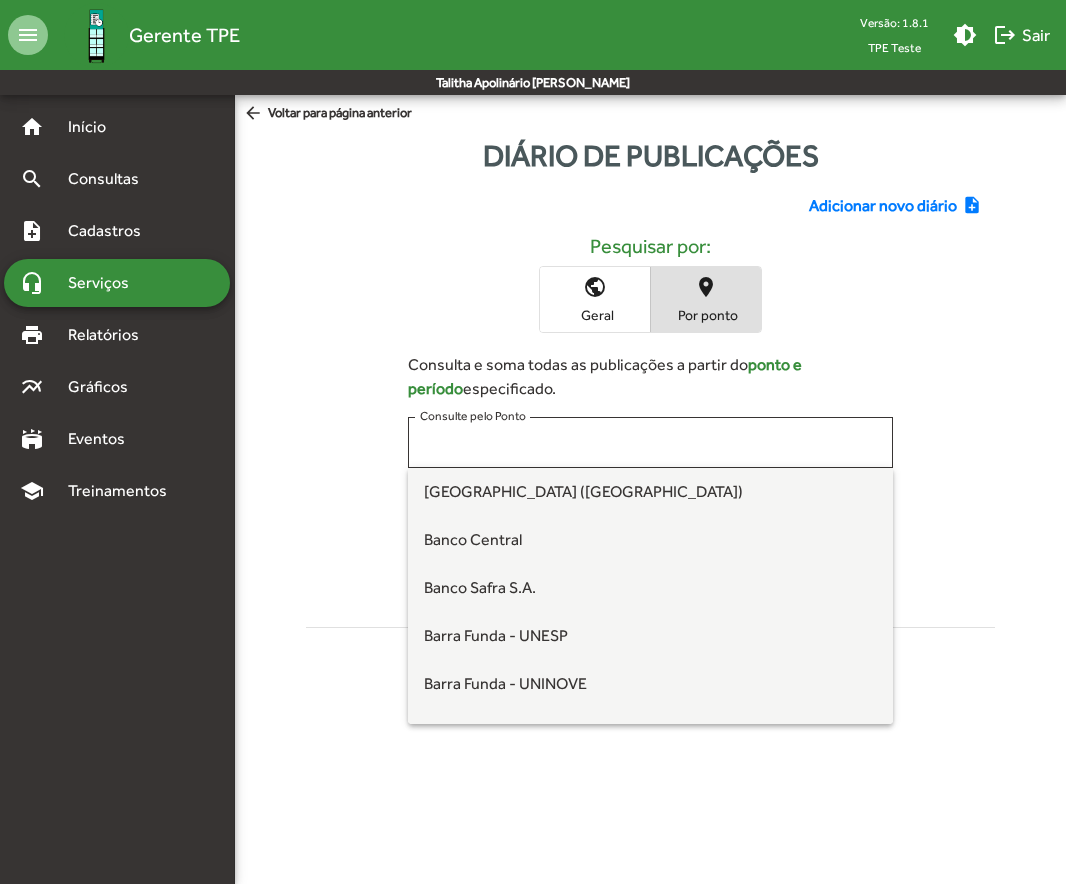 click on "public Geral place Por ponto" 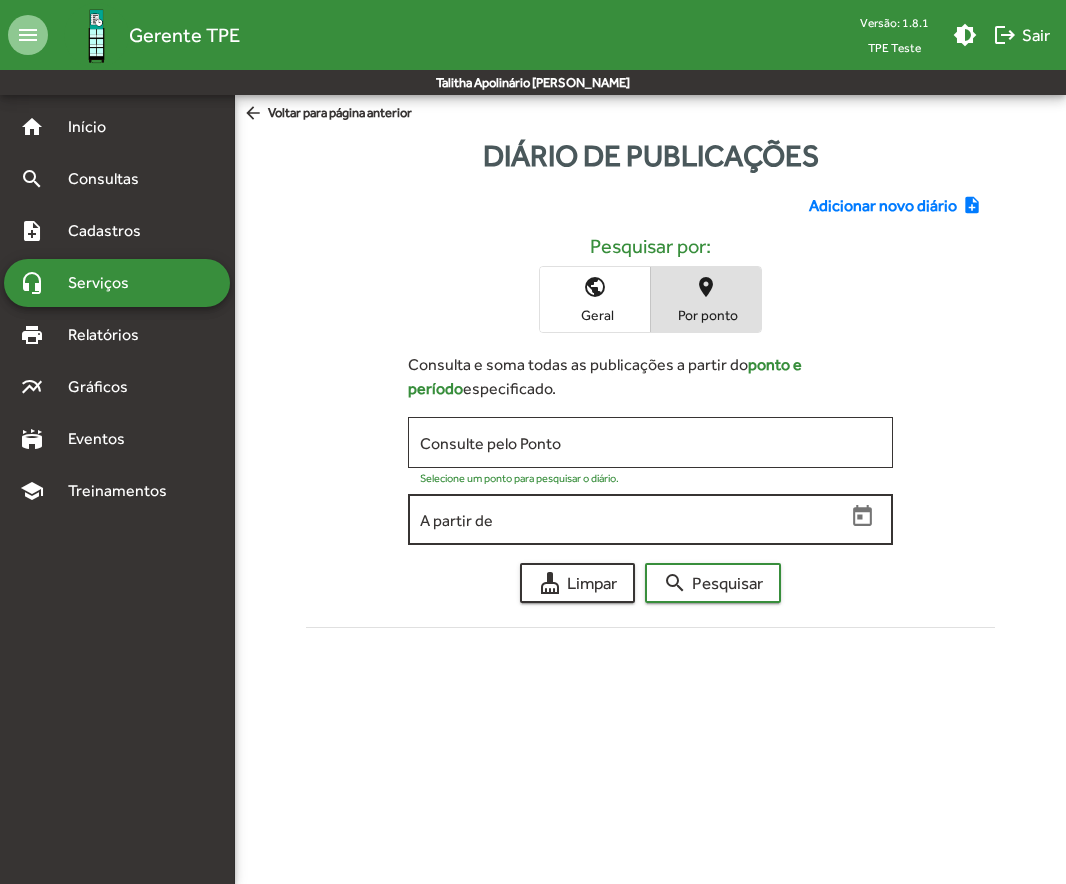 click 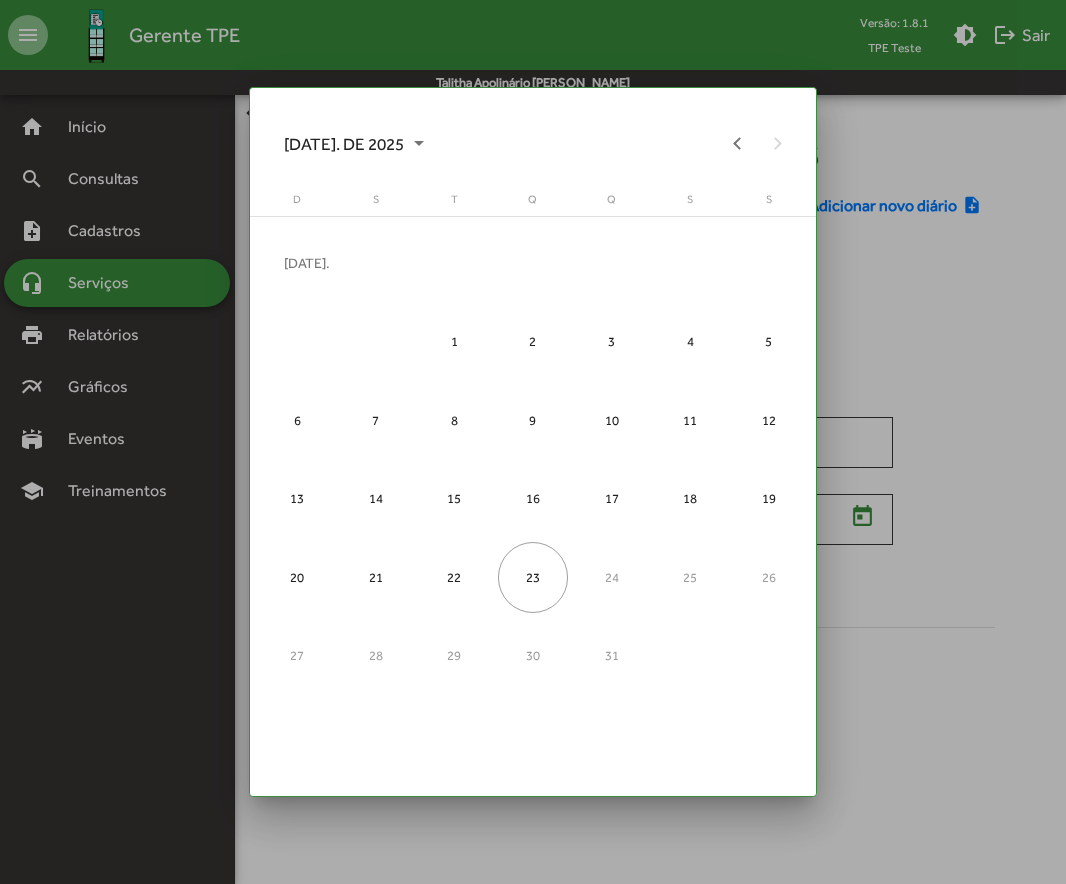 click at bounding box center (533, 442) 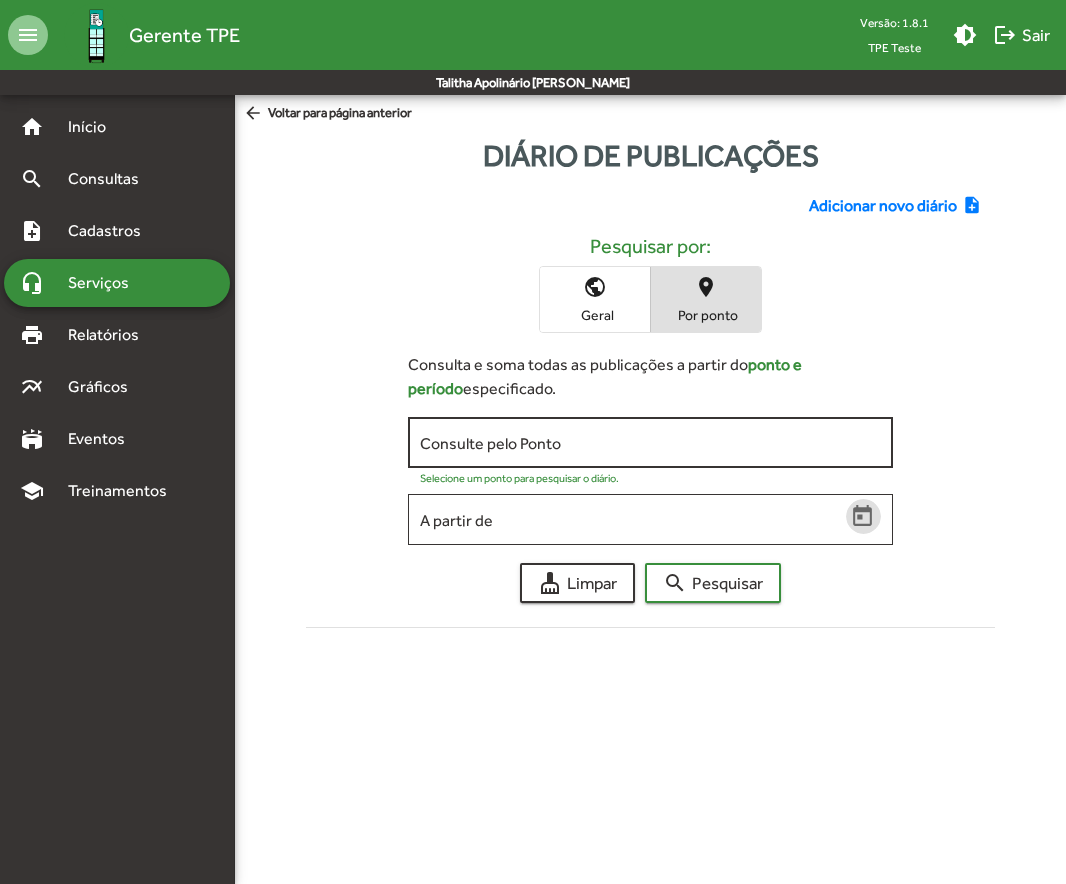 click on "Consulte pelo Ponto" at bounding box center (650, 443) 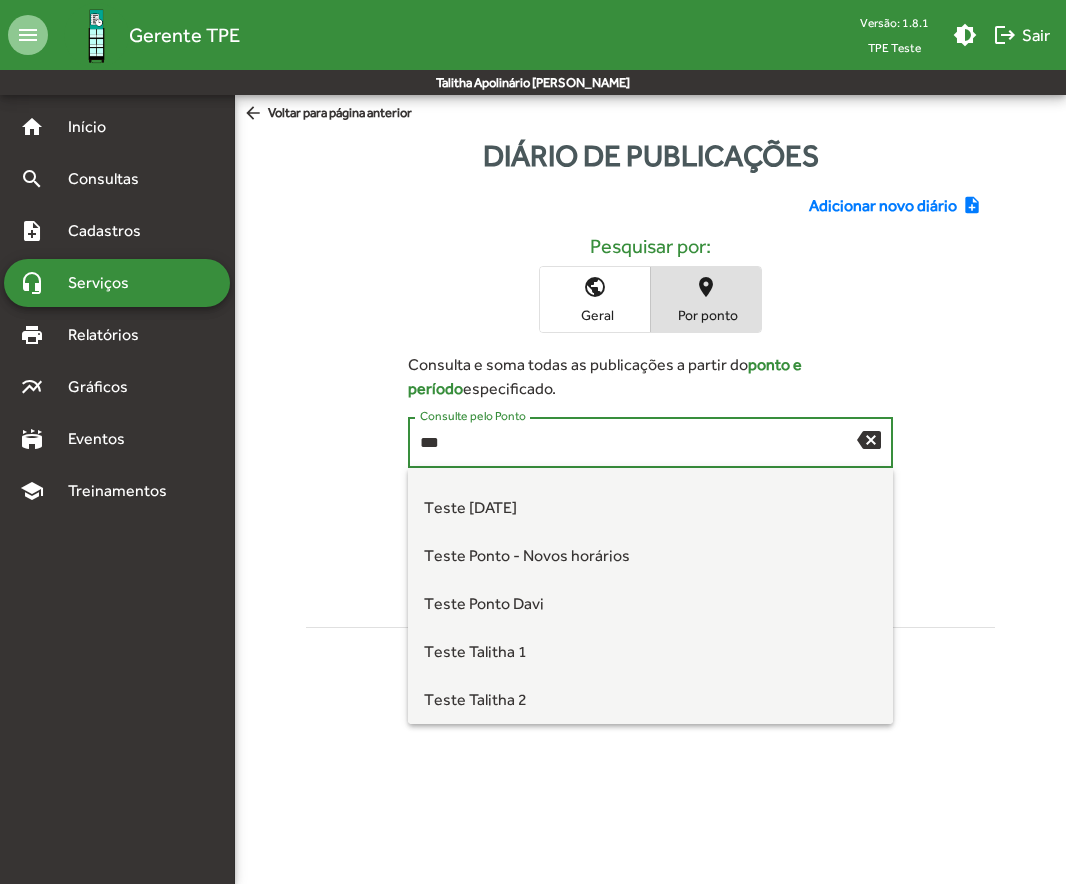 scroll, scrollTop: 320, scrollLeft: 0, axis: vertical 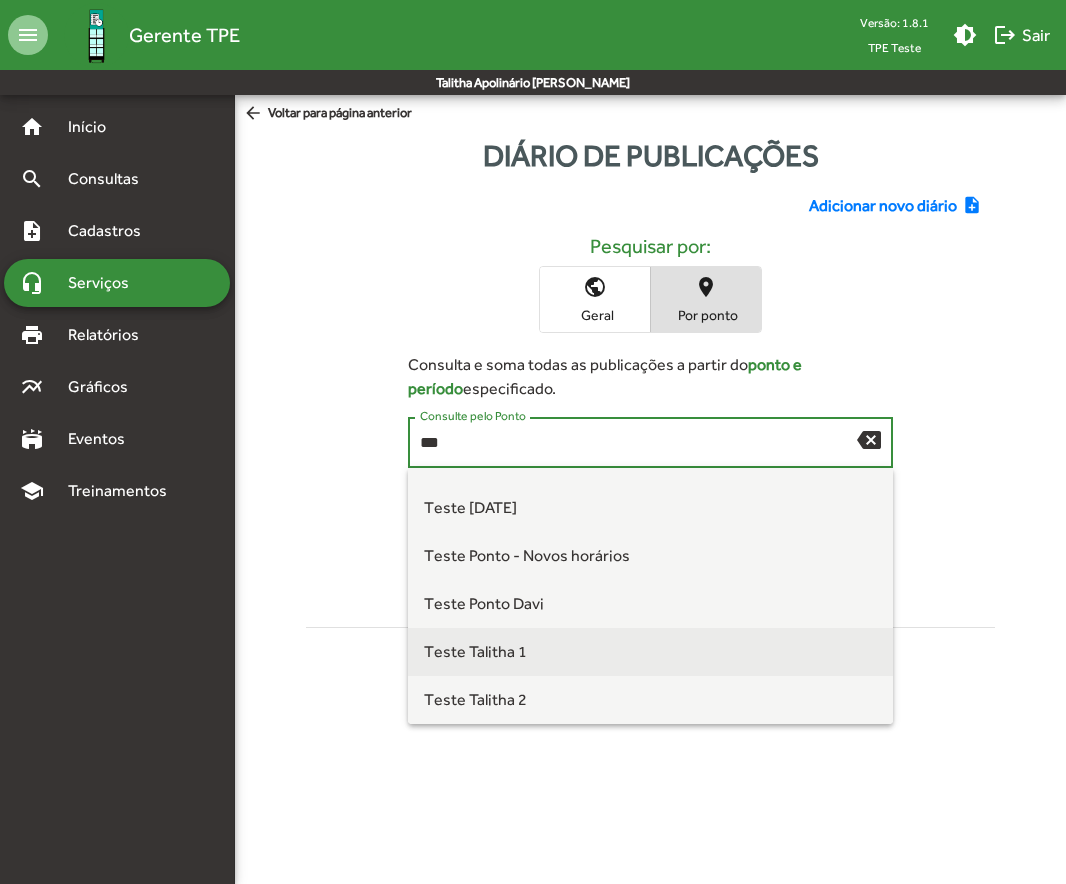 click on "Teste Talitha 1" at bounding box center [475, 651] 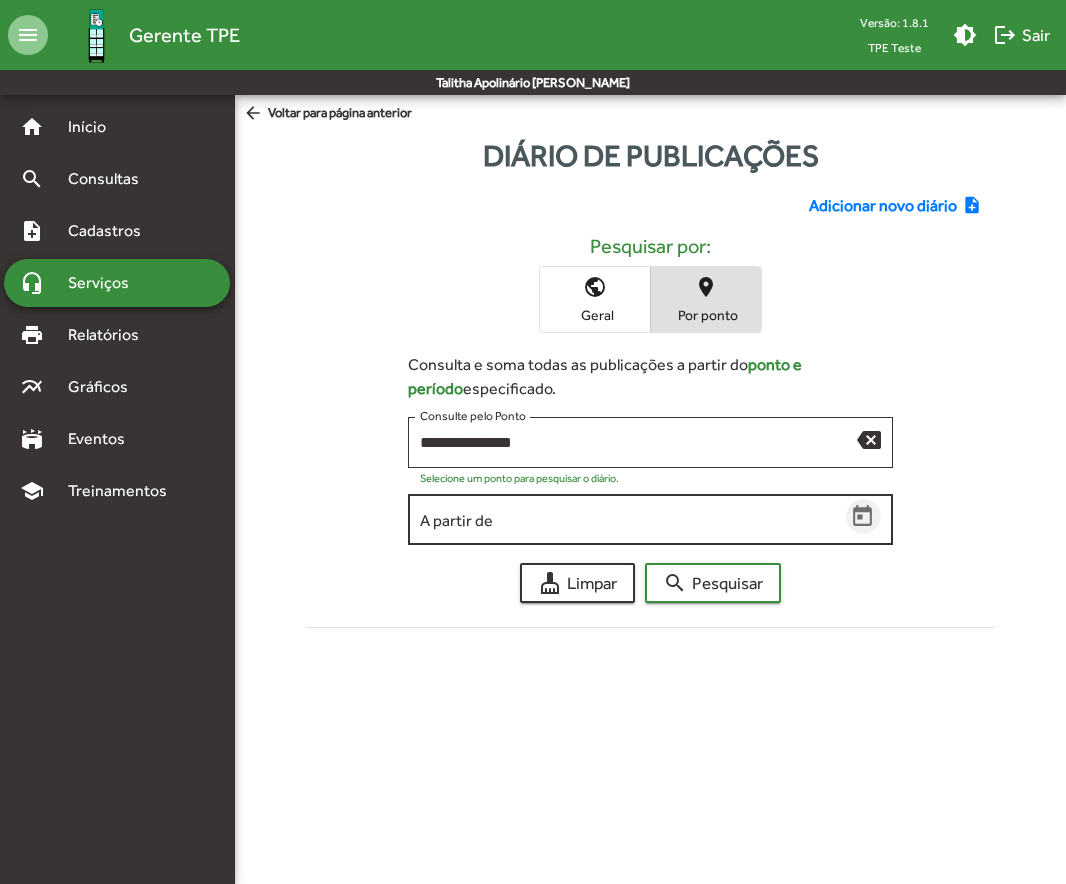 click 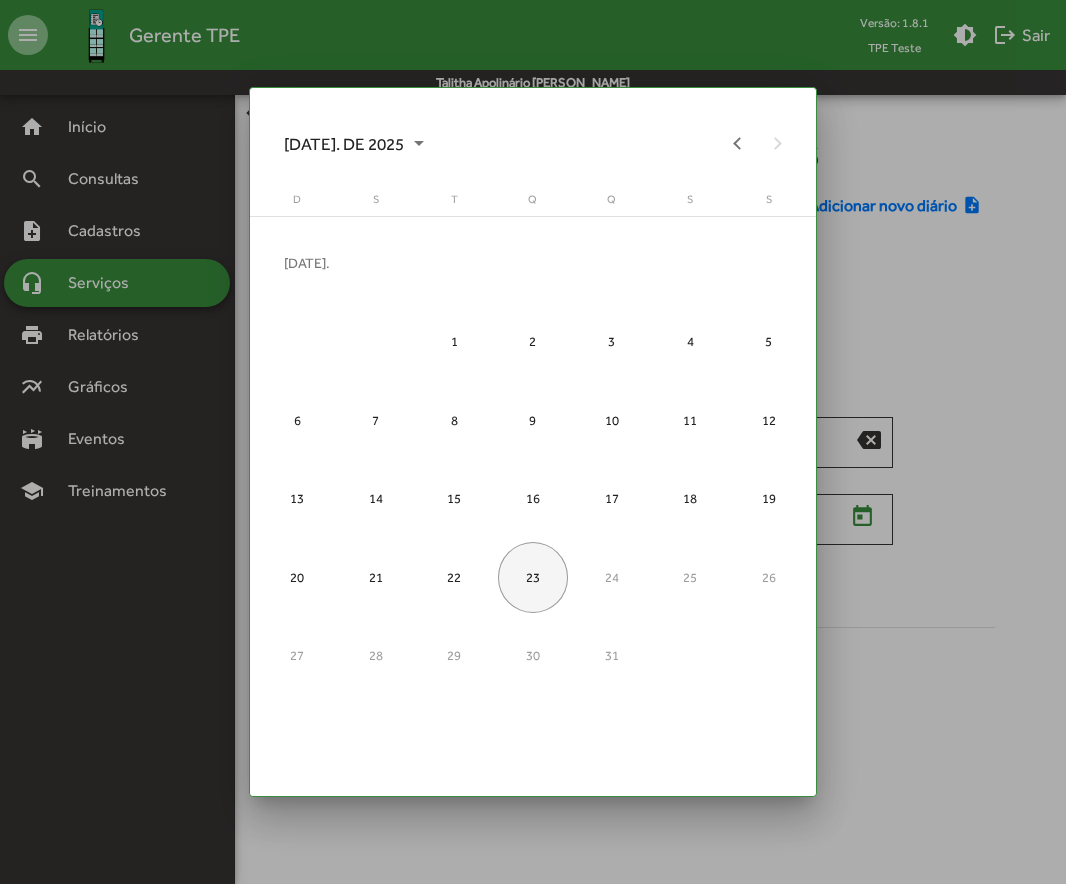 click on "23" at bounding box center [533, 577] 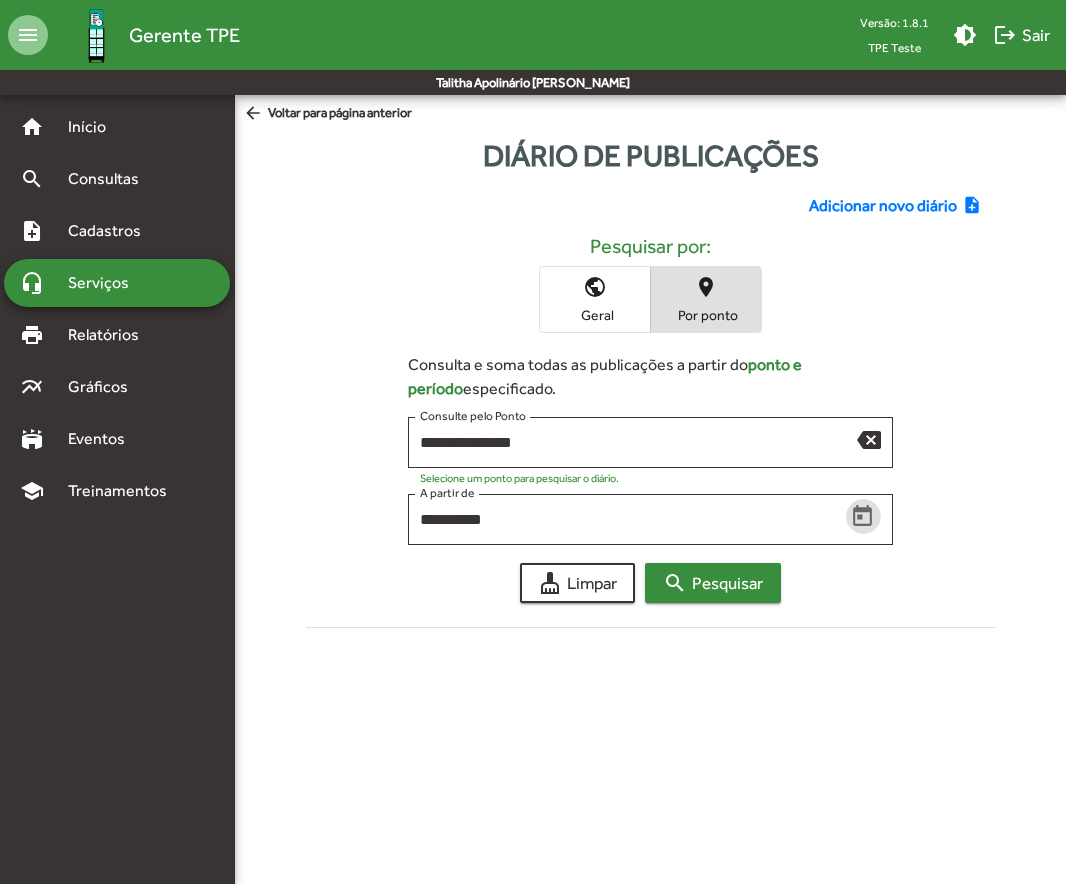 click on "search  Pesquisar" 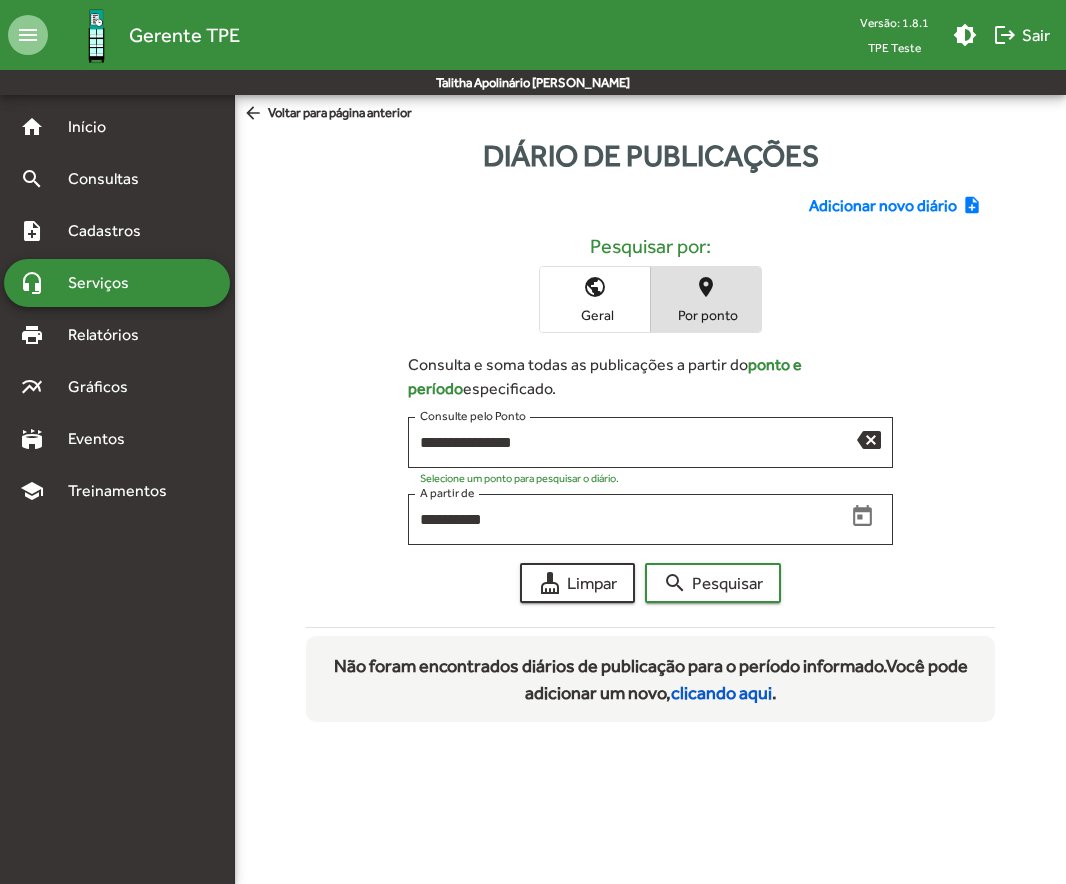 click on "clicando aqui" 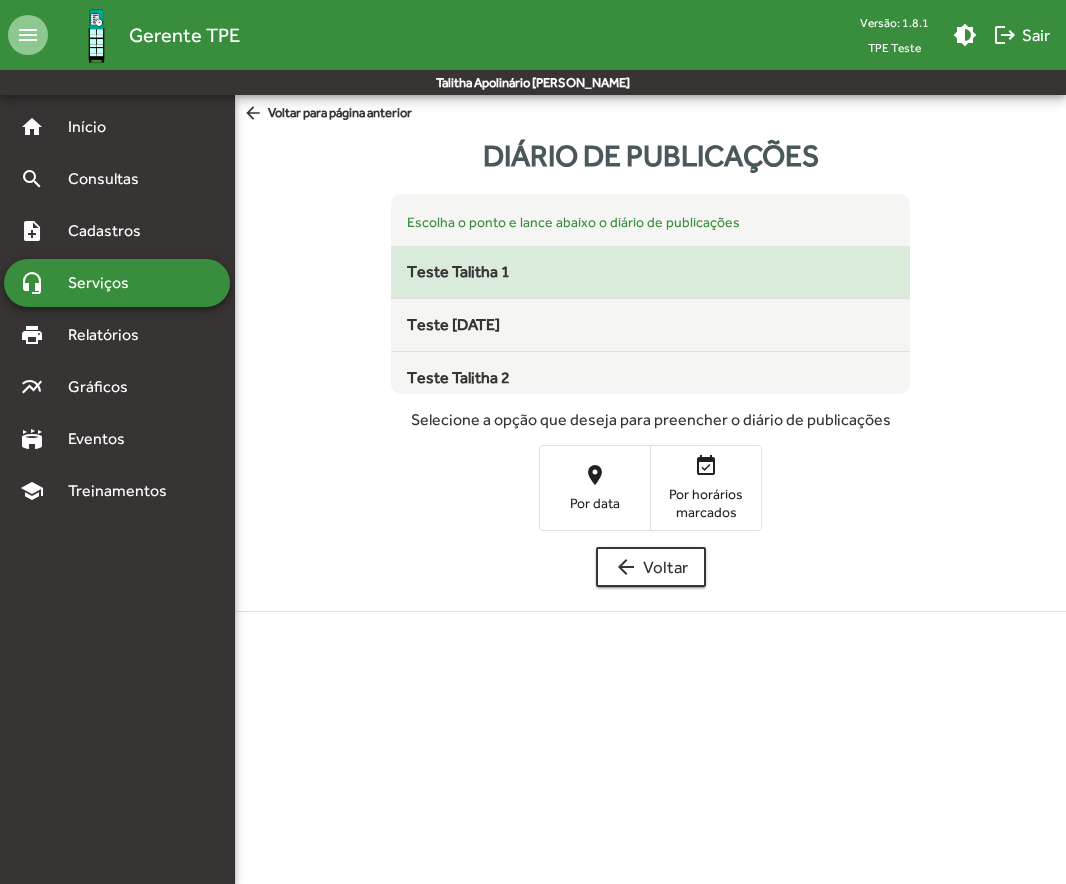 click on "Teste Talitha 1" 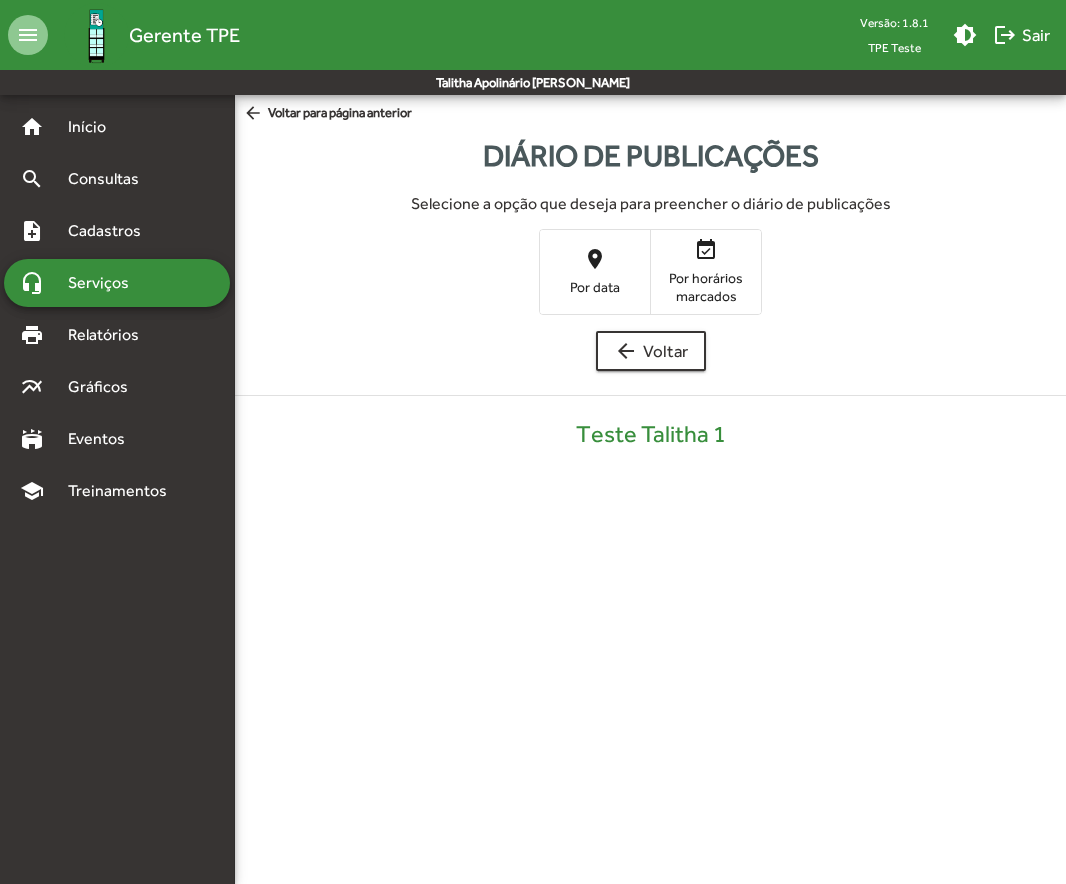click on "place Por data" at bounding box center (595, 271) 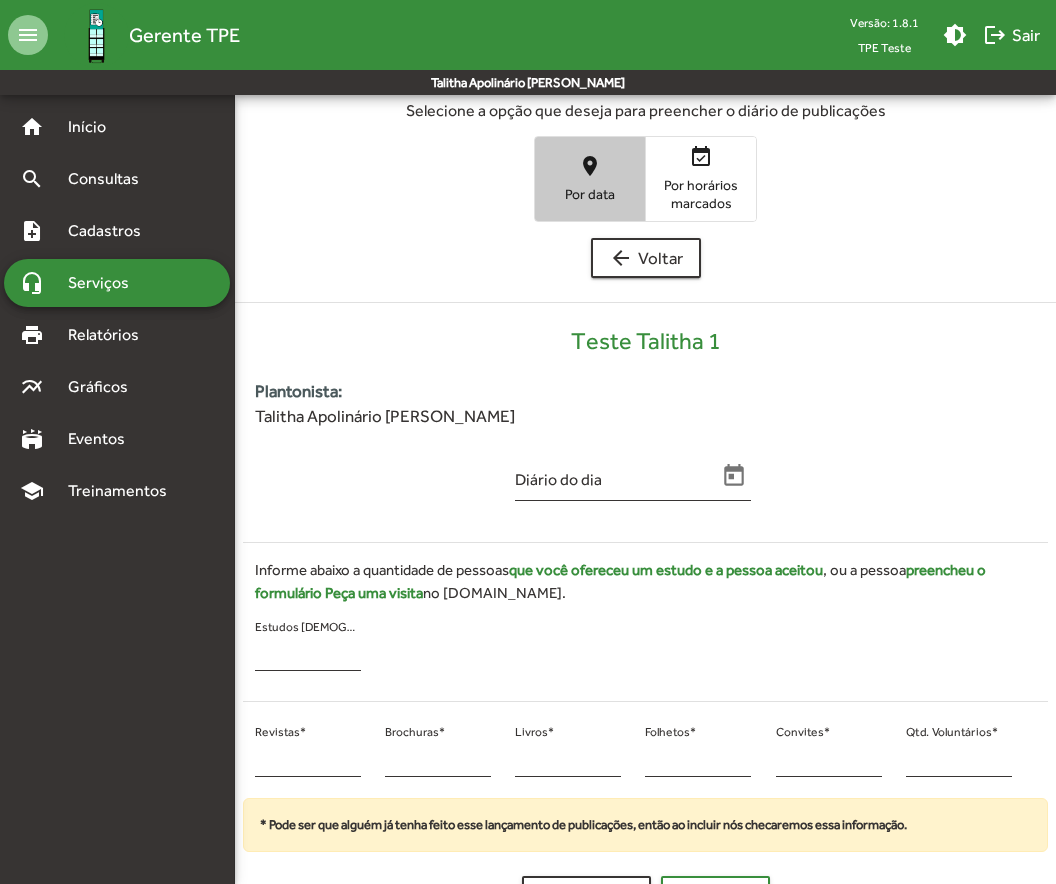 scroll, scrollTop: 149, scrollLeft: 0, axis: vertical 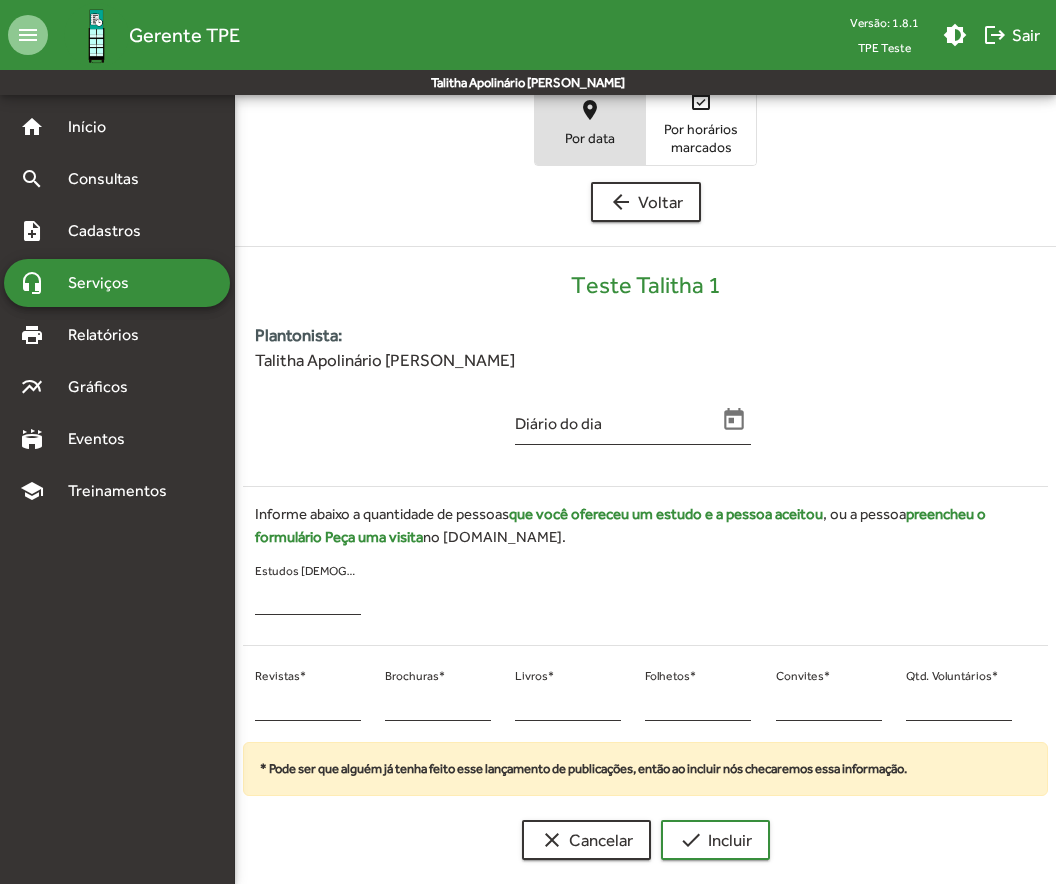 click on "Por horários marcados" at bounding box center [701, 138] 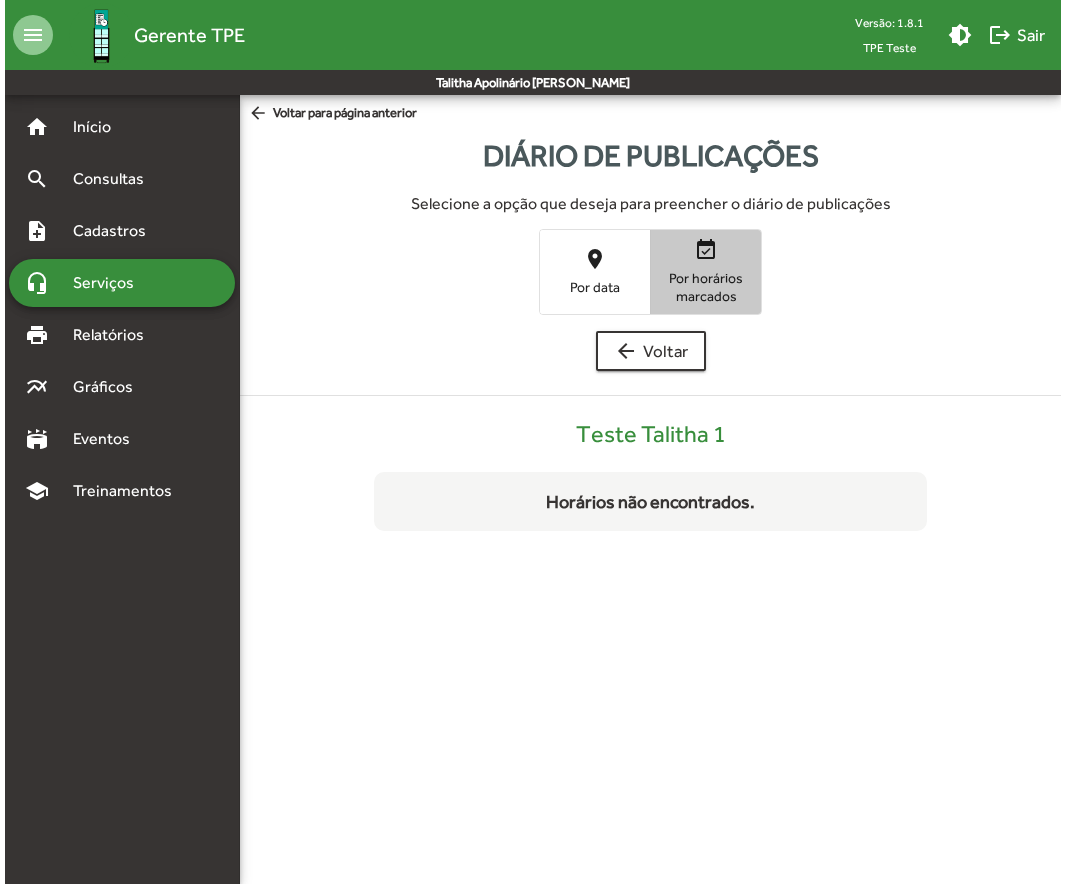 scroll, scrollTop: 0, scrollLeft: 0, axis: both 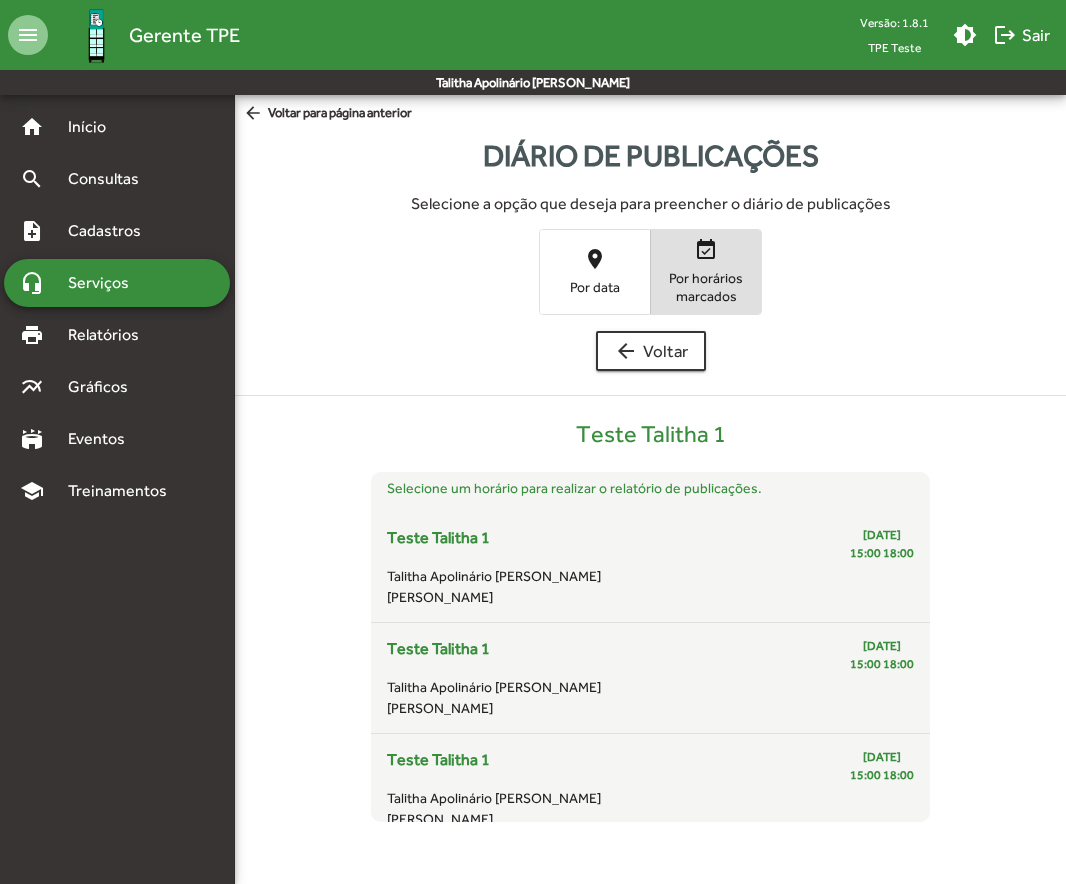 click on "place Por data" at bounding box center [595, 271] 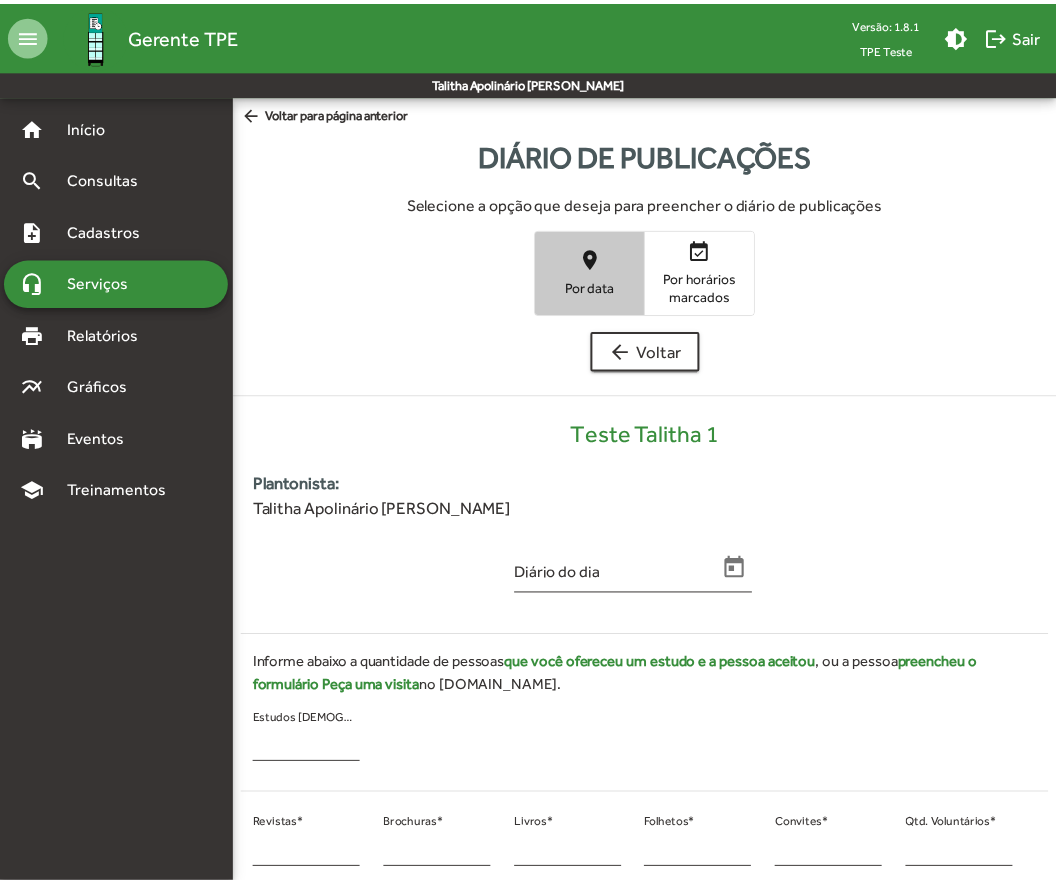 scroll, scrollTop: 149, scrollLeft: 0, axis: vertical 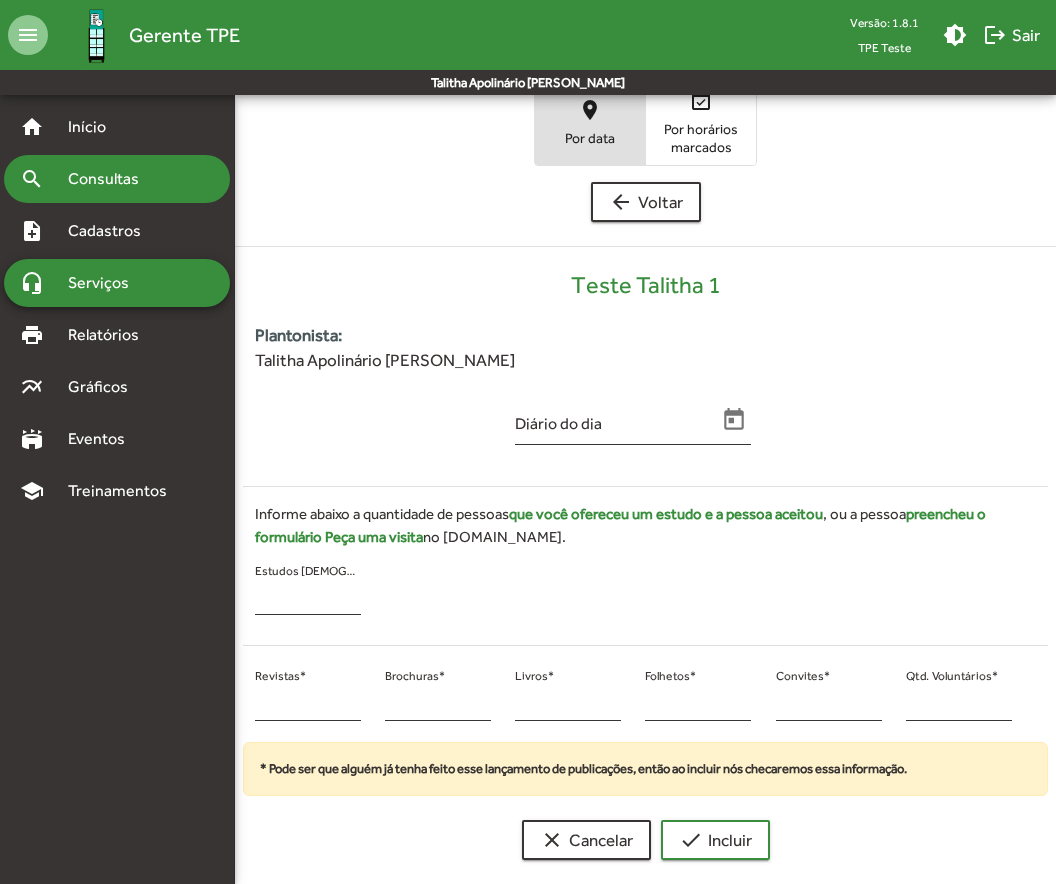 click on "Consultas" at bounding box center (110, 179) 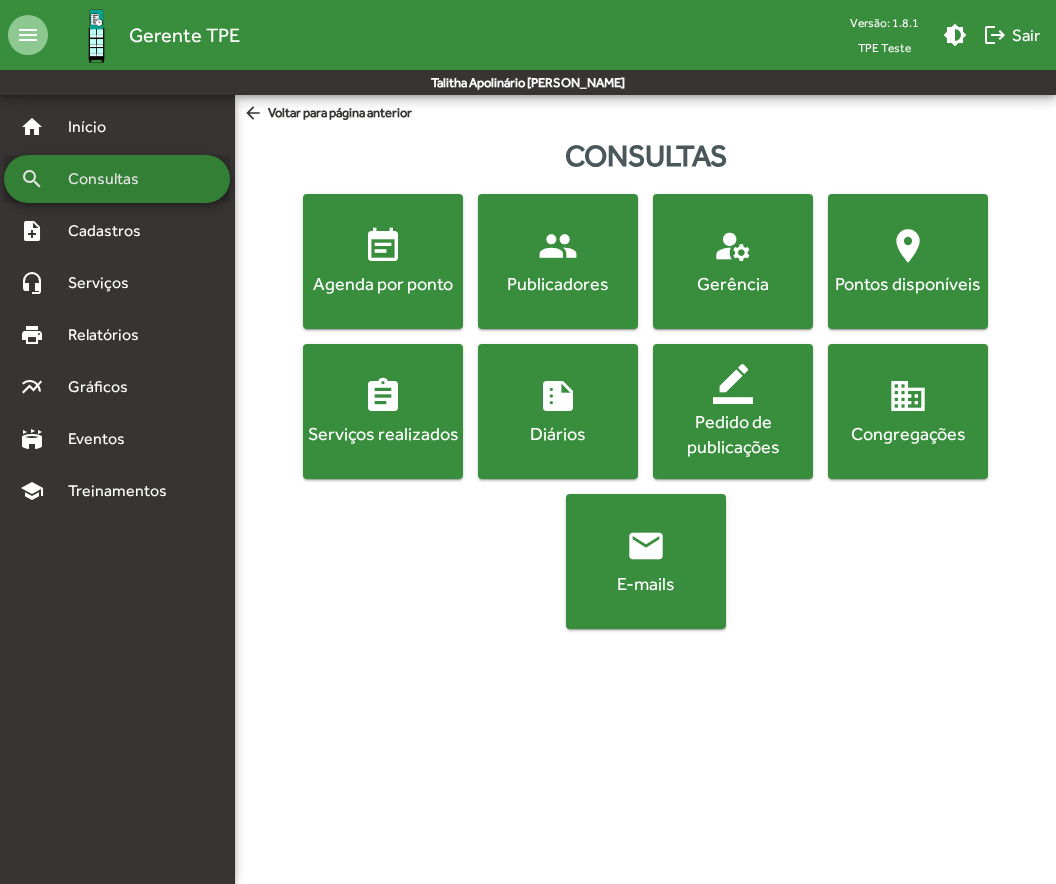 scroll, scrollTop: 0, scrollLeft: 0, axis: both 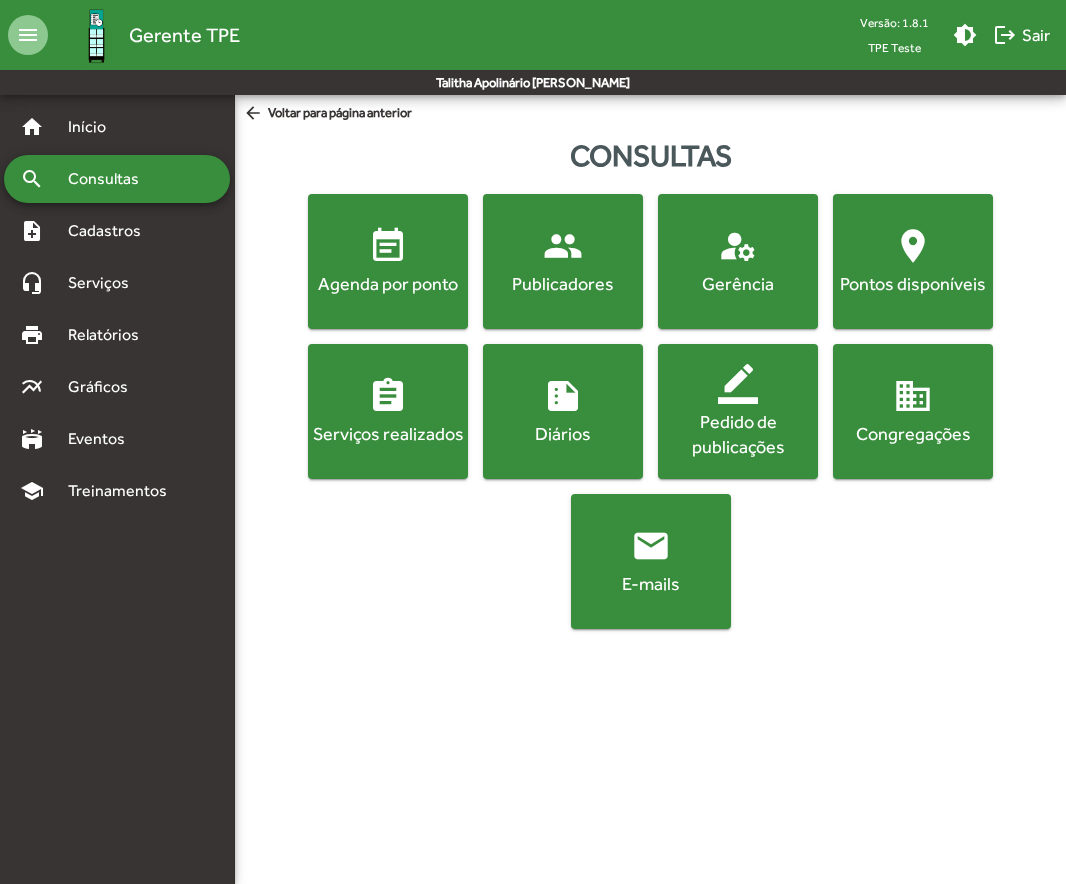click on "location_on" 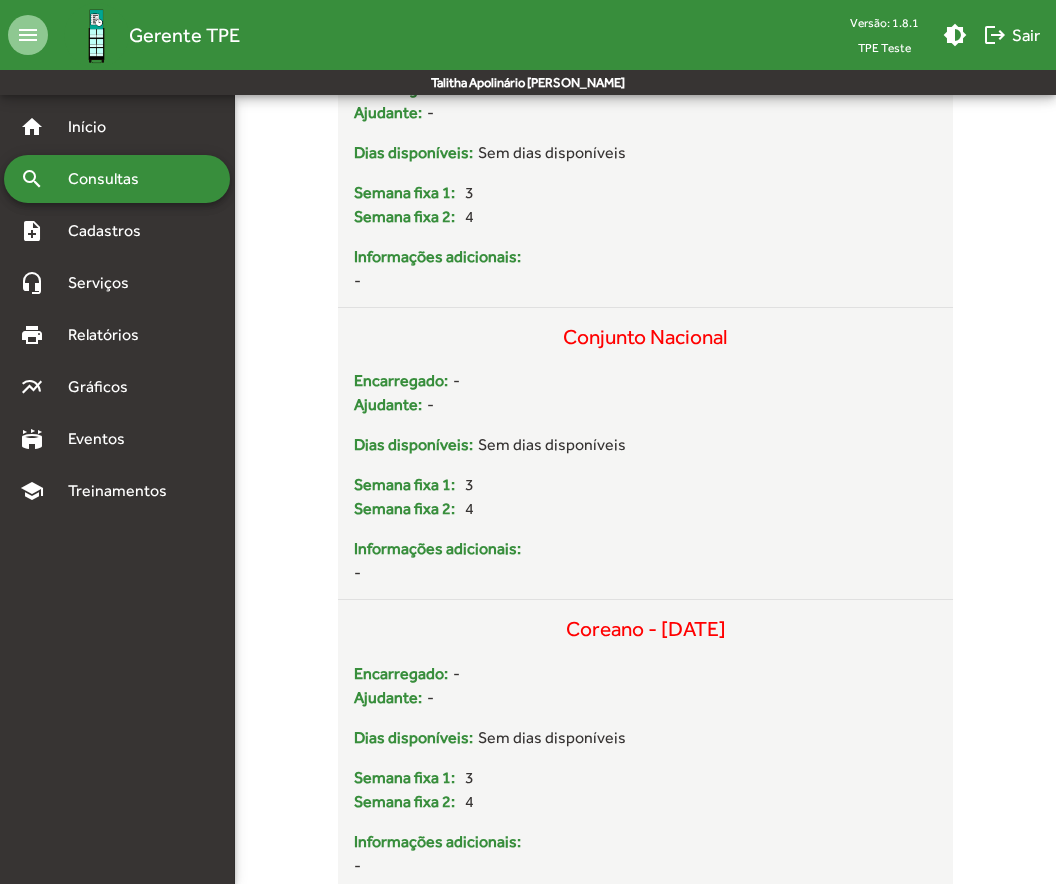 scroll, scrollTop: 3100, scrollLeft: 0, axis: vertical 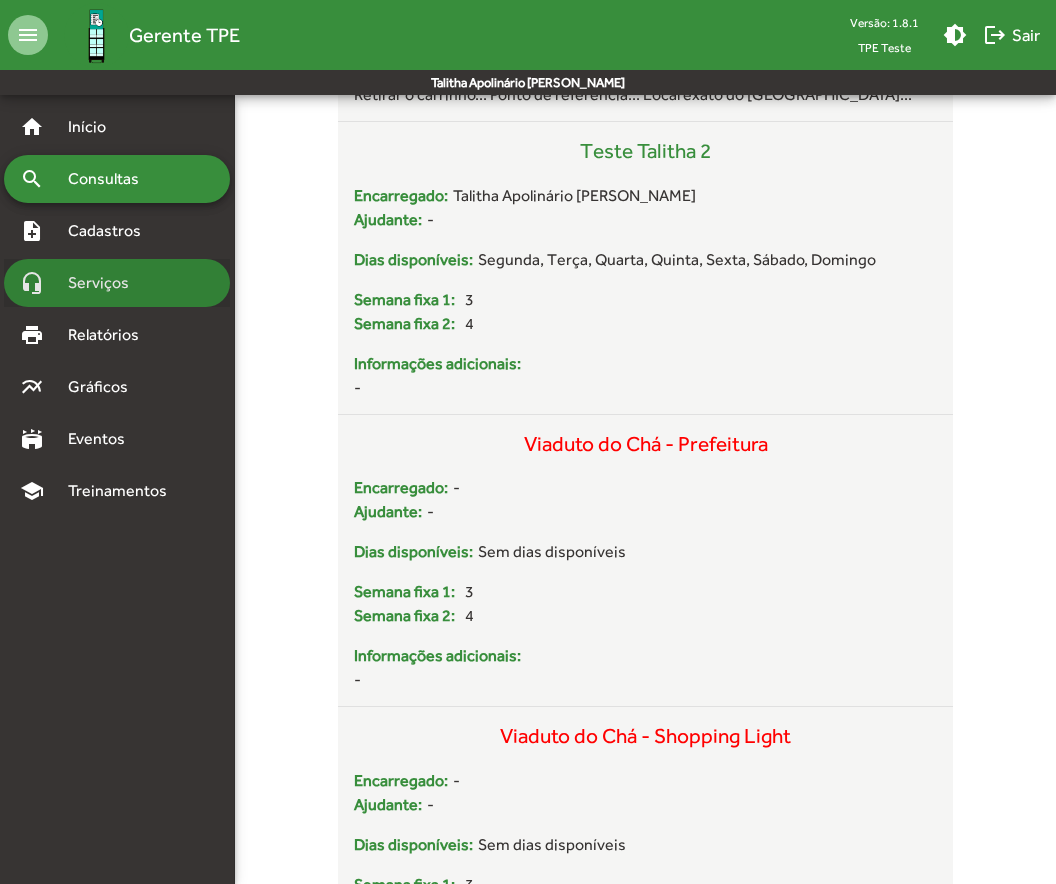 click on "Serviços" at bounding box center (106, 283) 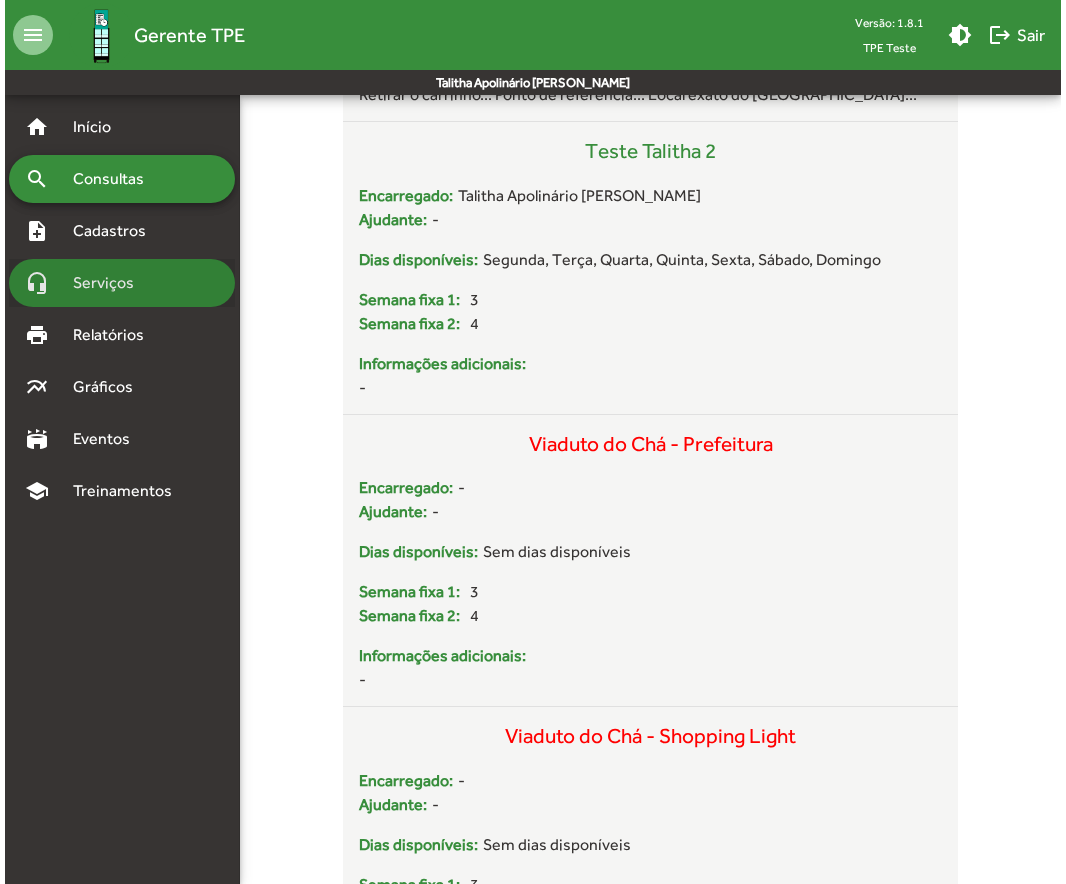 scroll, scrollTop: 0, scrollLeft: 0, axis: both 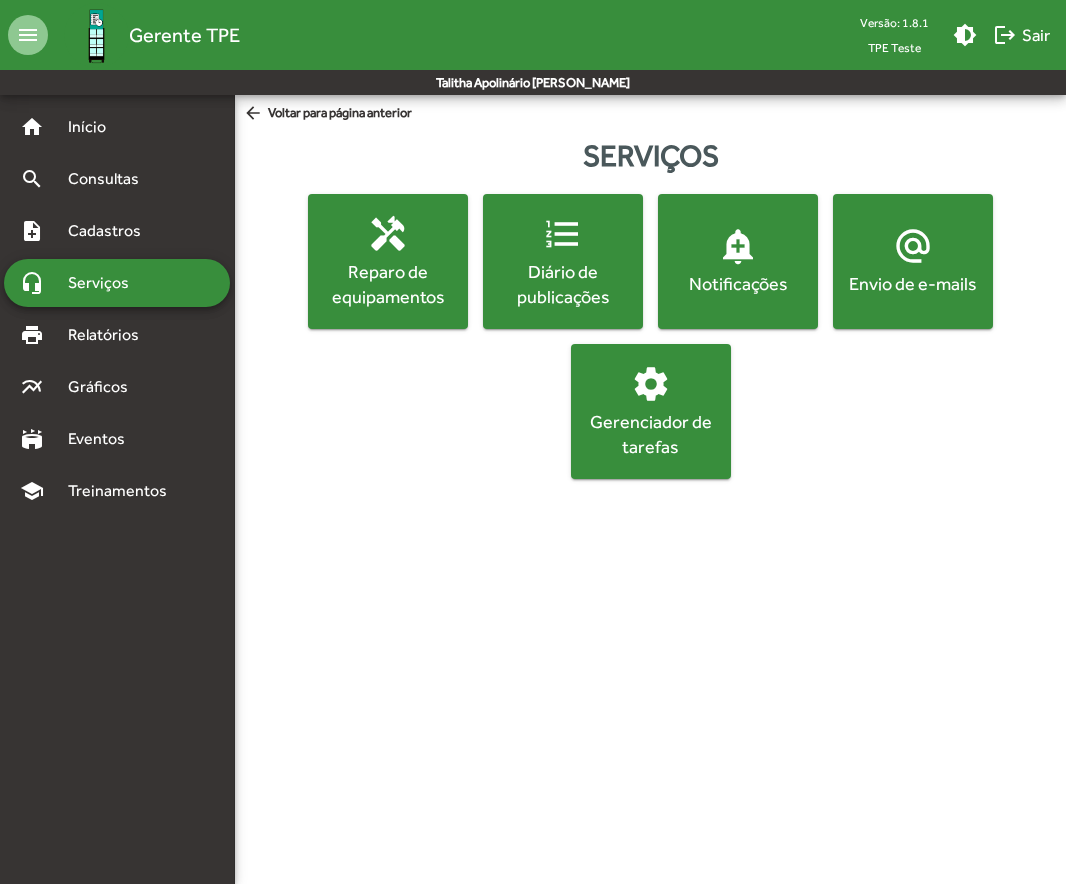 click on "format_list_numbered  Diário de publicações" 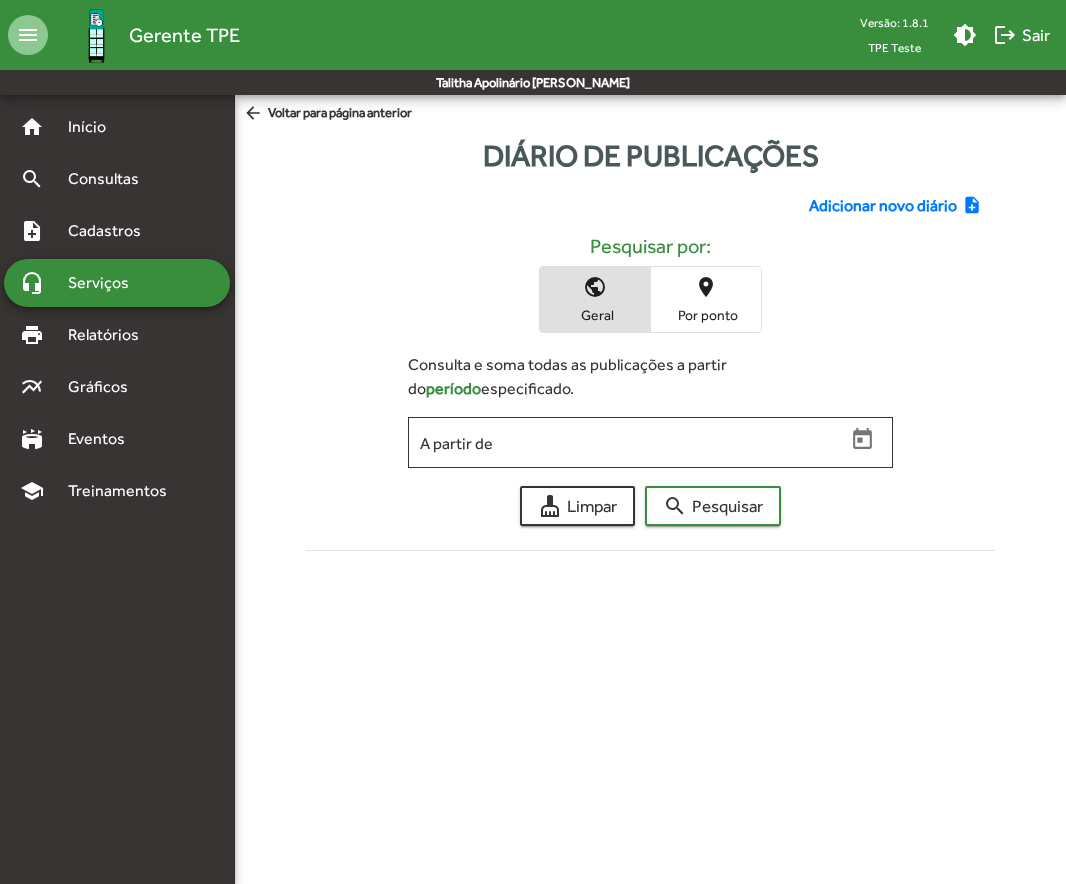 click on "Adicionar novo diário" 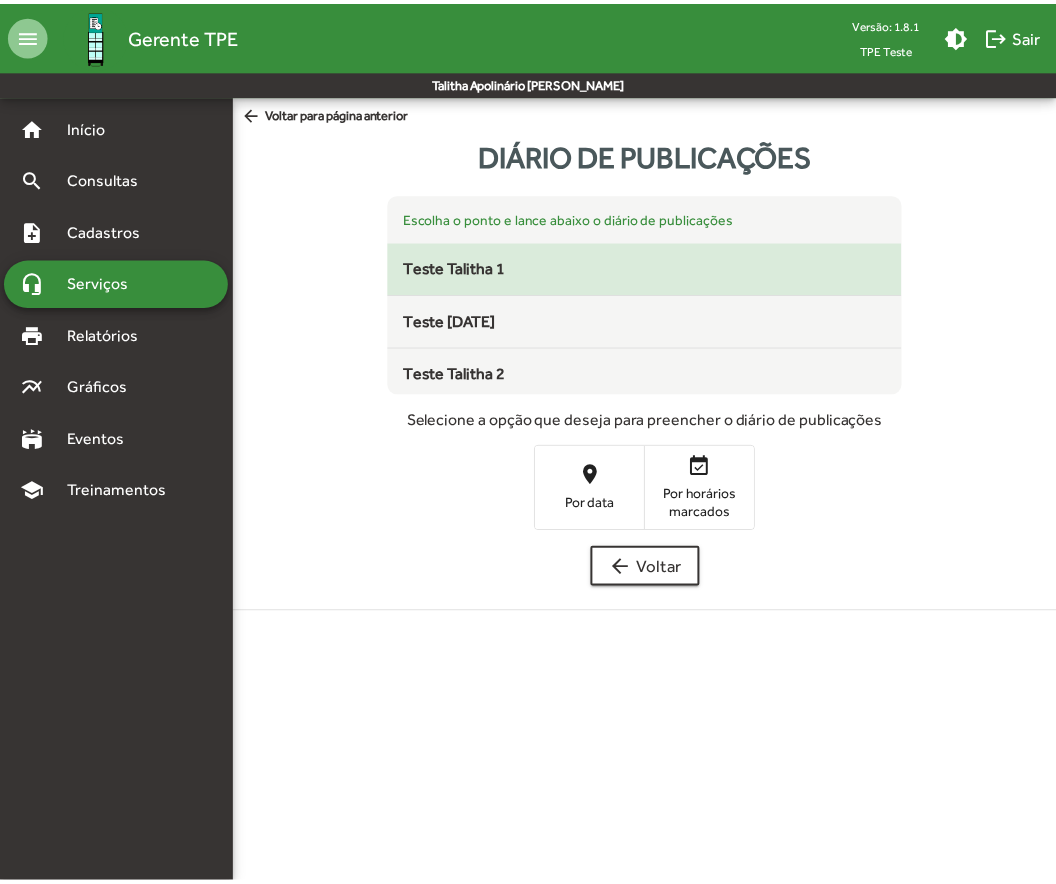 scroll, scrollTop: 0, scrollLeft: 0, axis: both 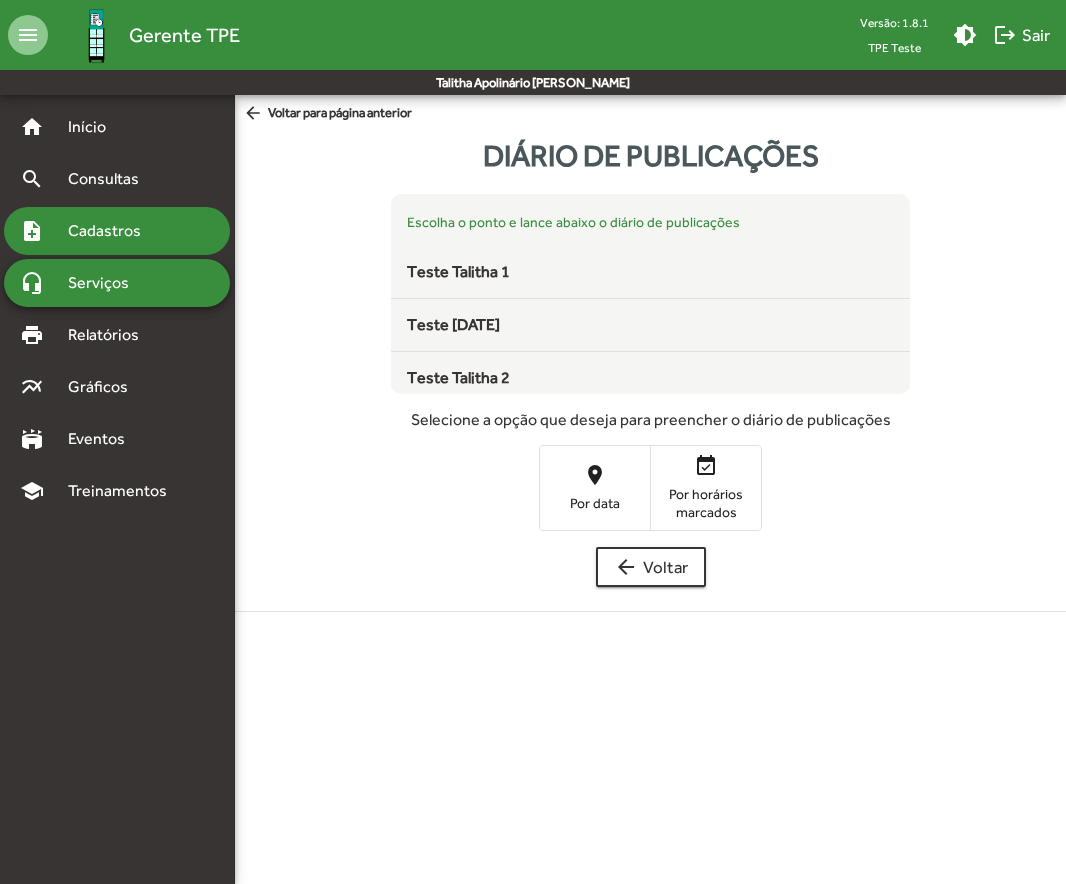 click on "Cadastros" at bounding box center [111, 231] 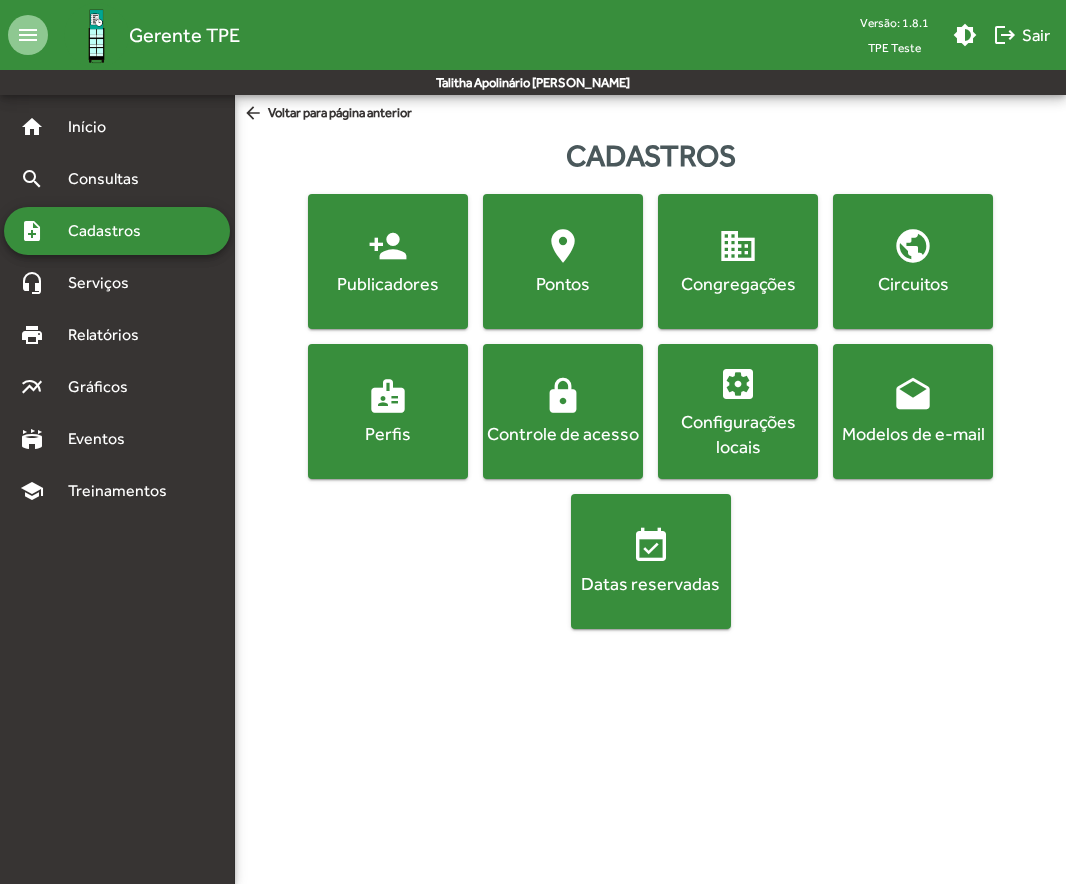 click on "location_on" 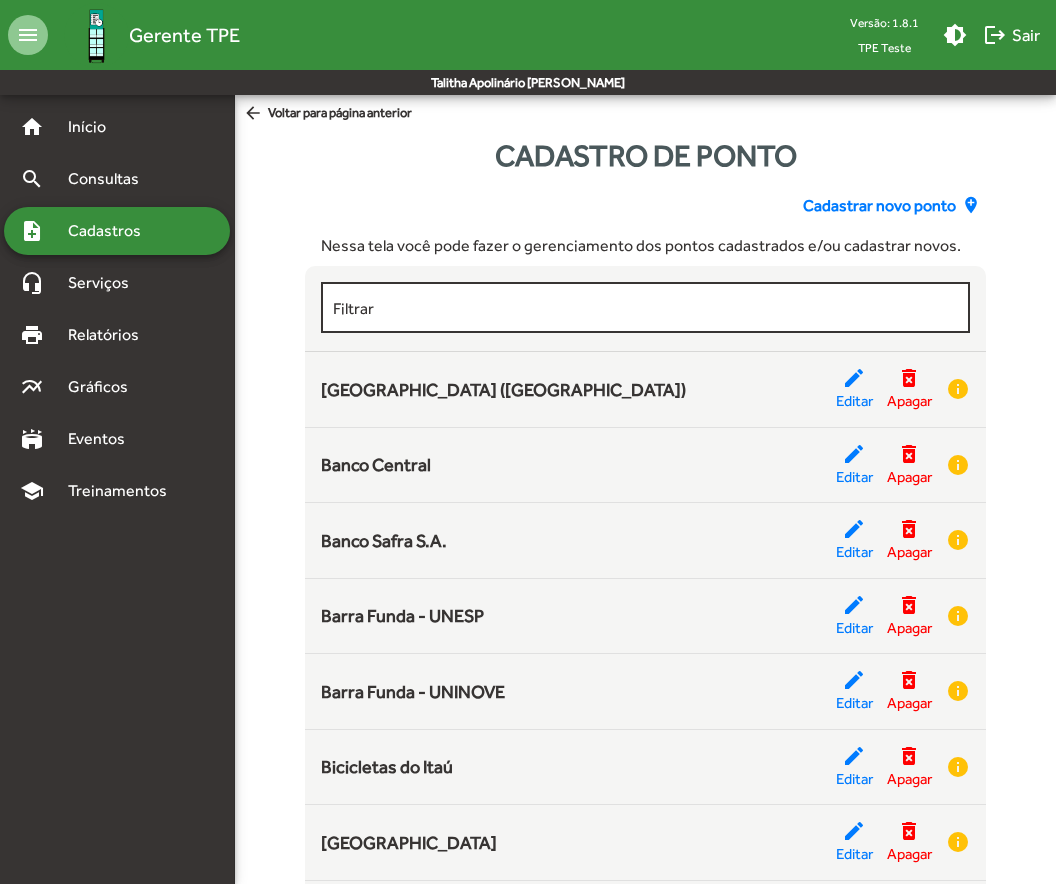 click on "Filtrar" 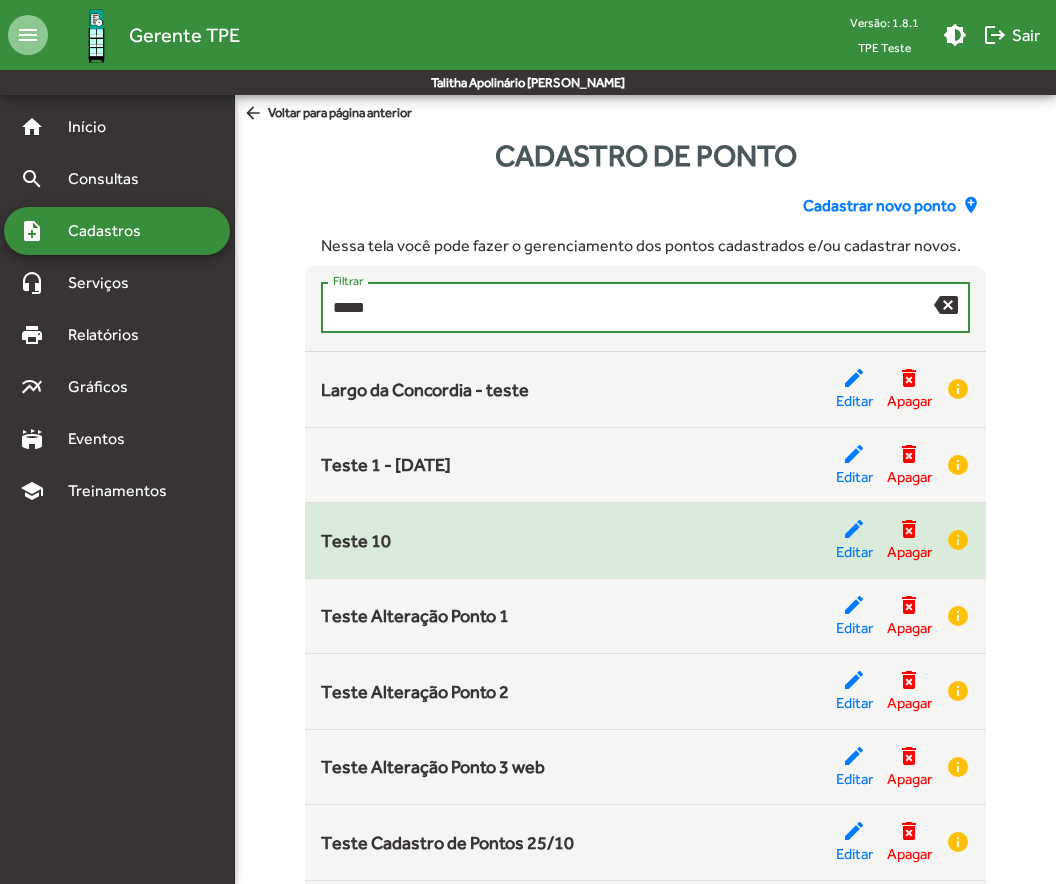 type on "*****" 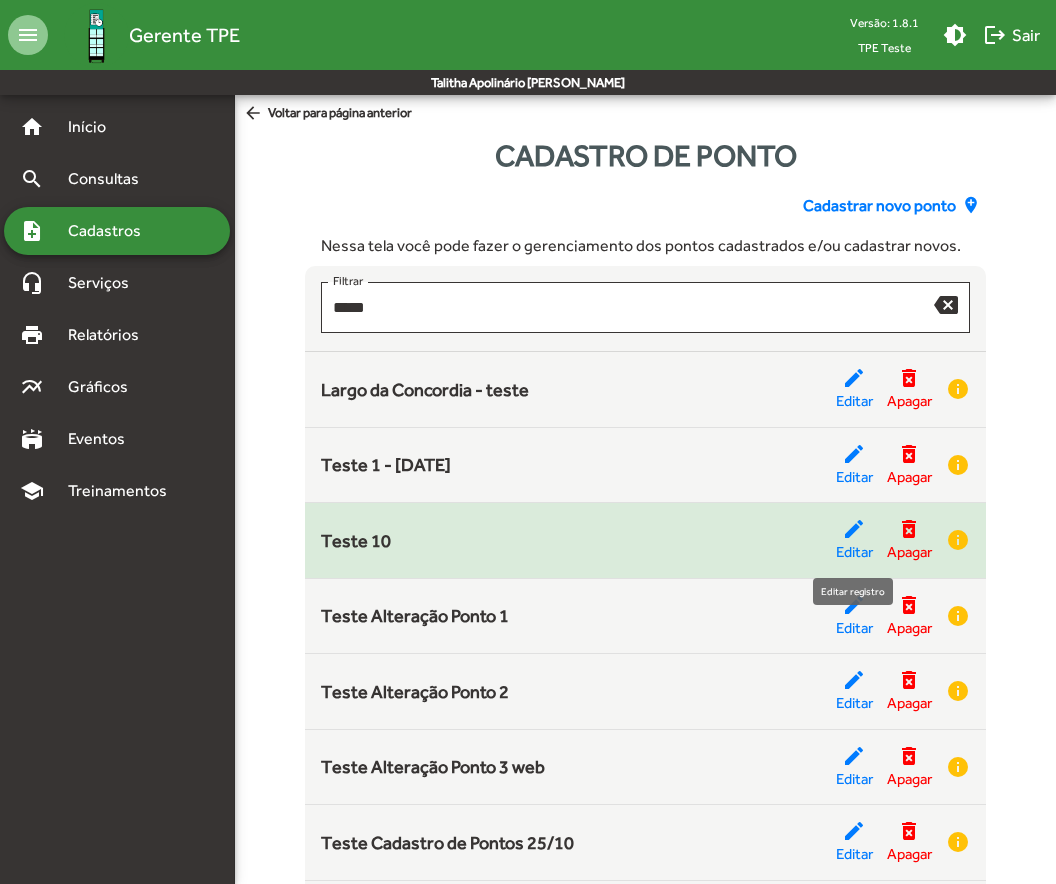 click on "edit" 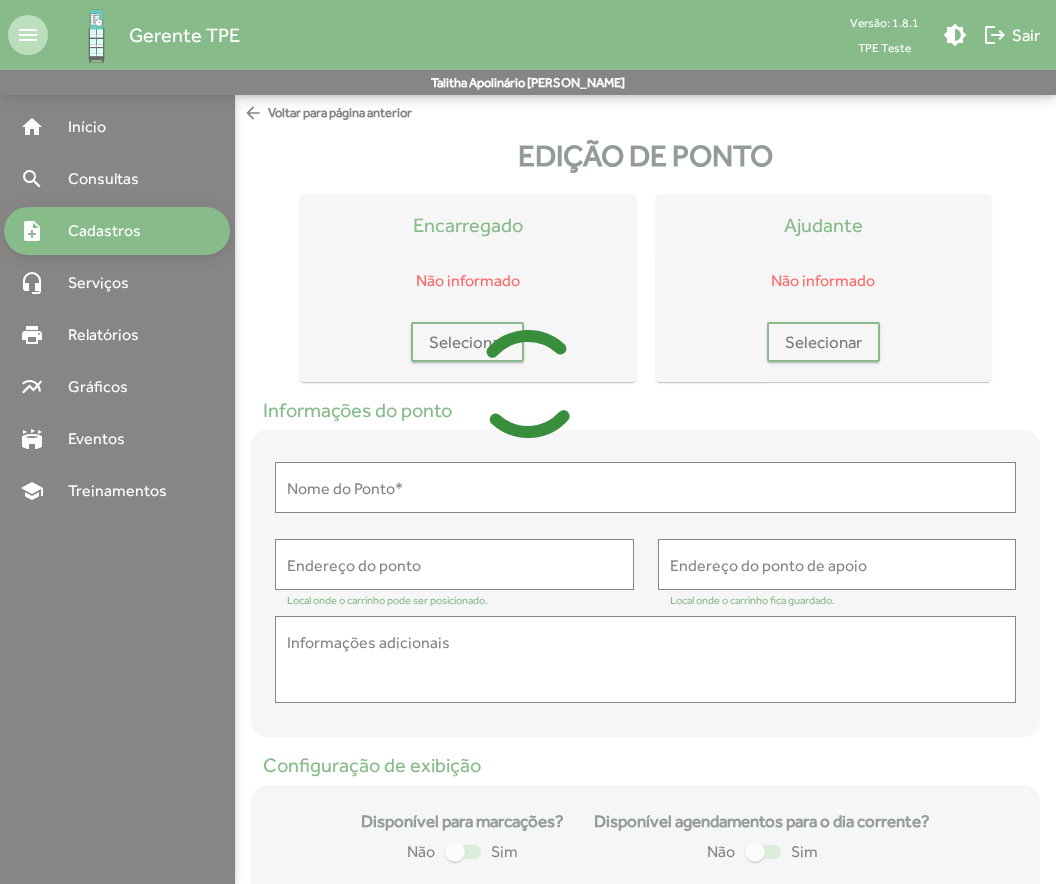 type on "********" 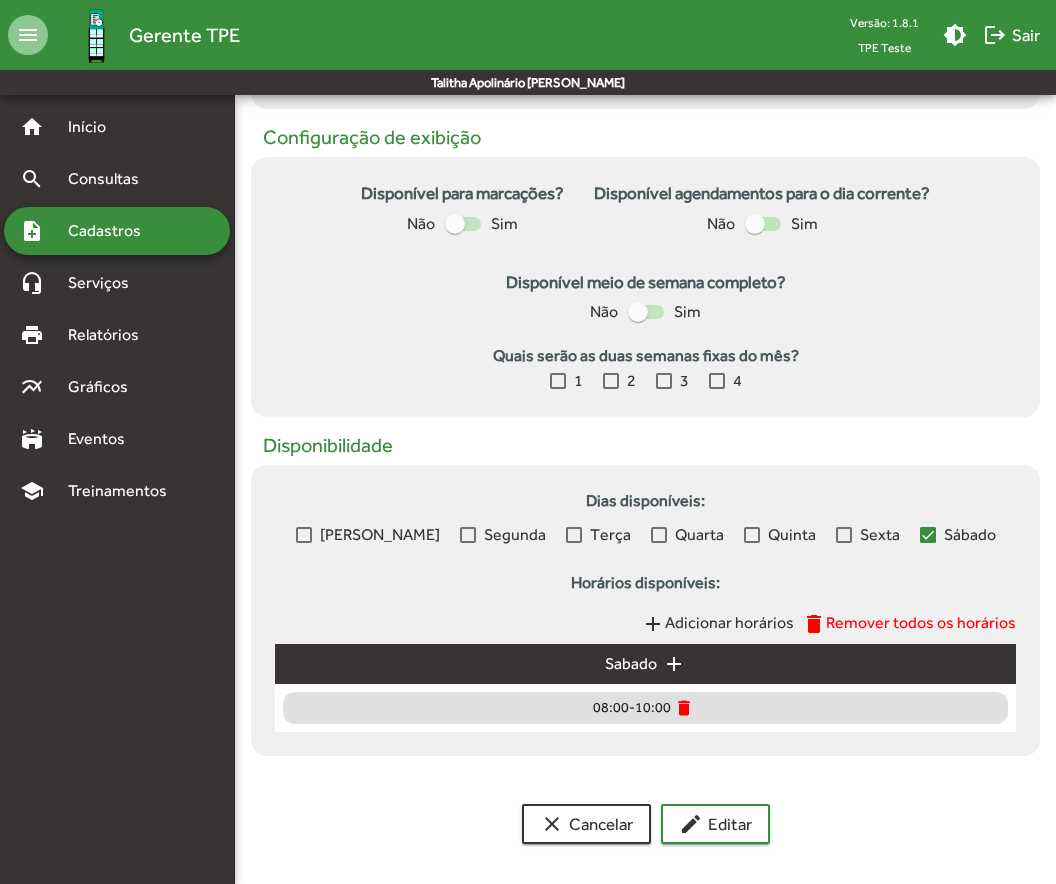 scroll, scrollTop: 636, scrollLeft: 0, axis: vertical 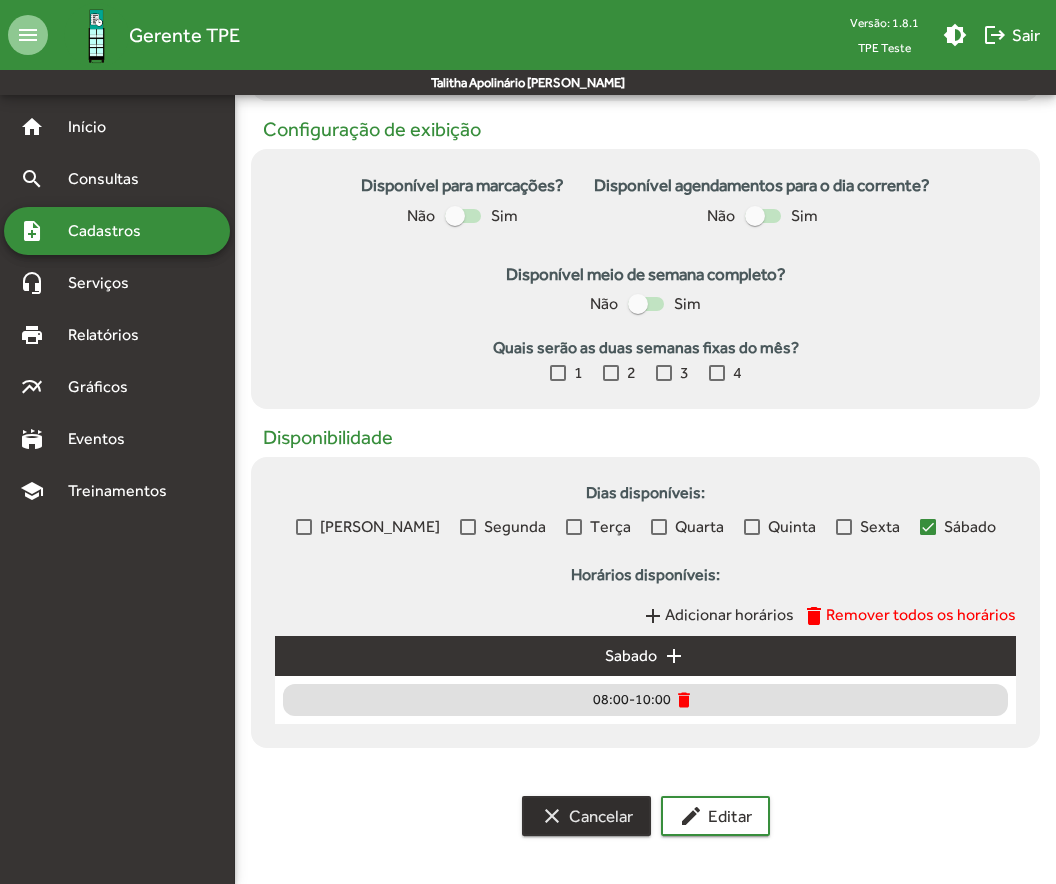 click on "clear  Cancelar" 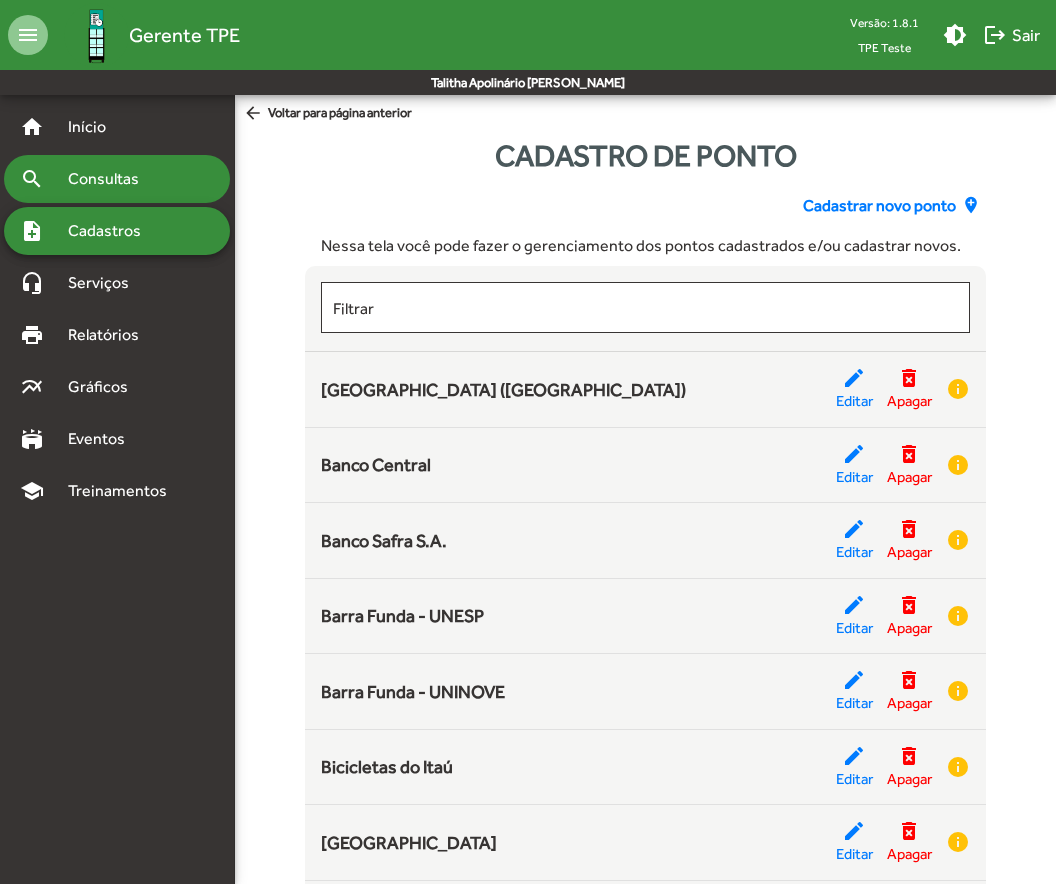 click on "Consultas" at bounding box center (110, 179) 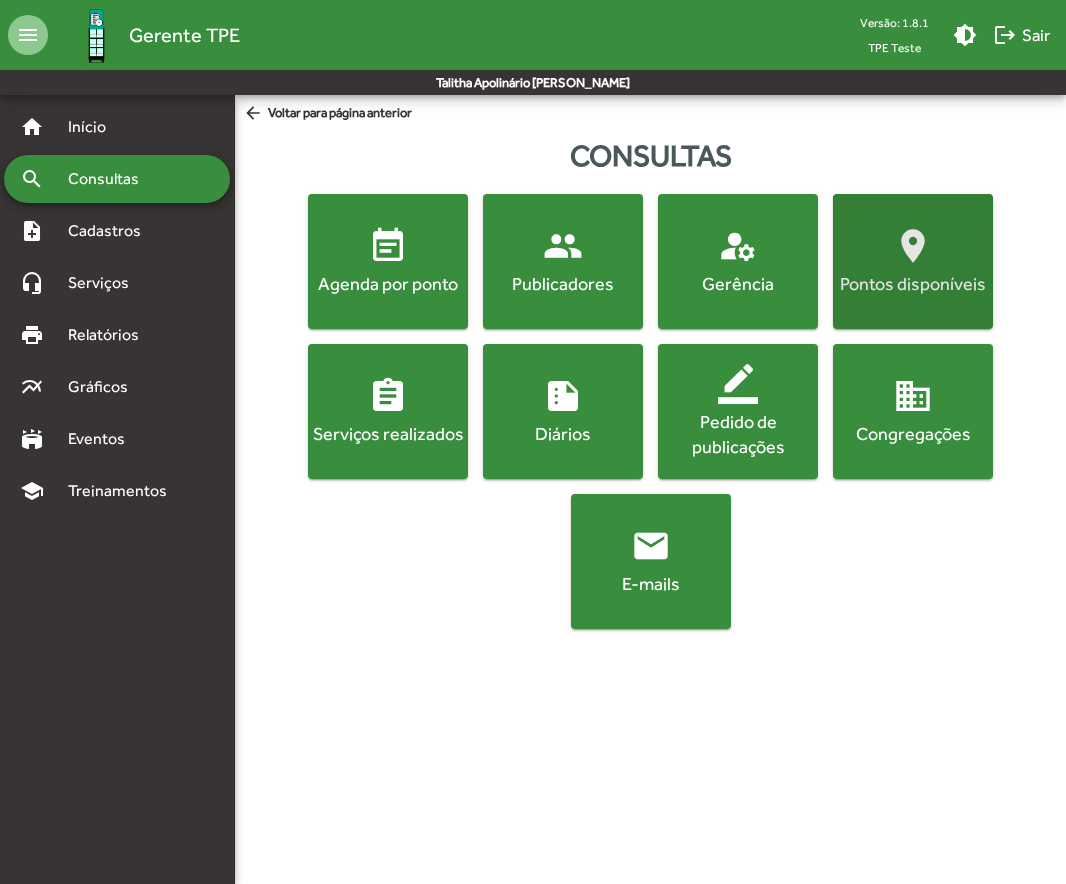 click on "Pontos disponíveis" 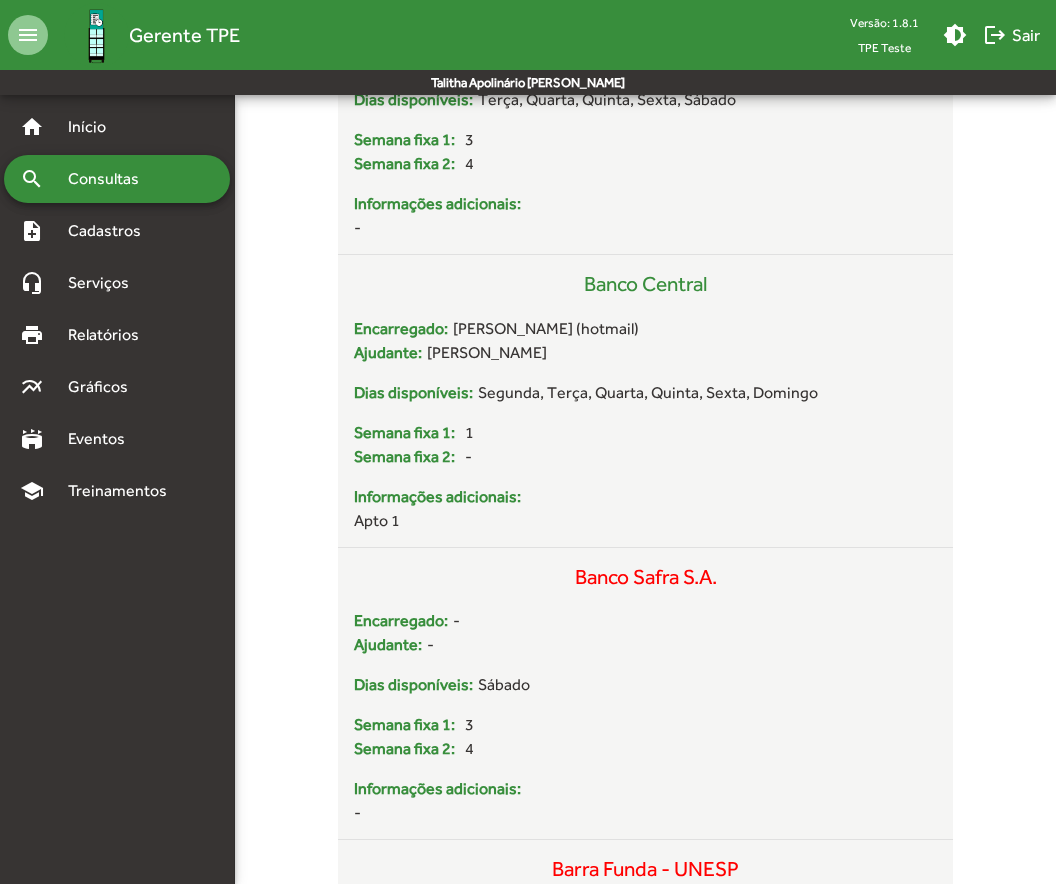 scroll, scrollTop: 400, scrollLeft: 0, axis: vertical 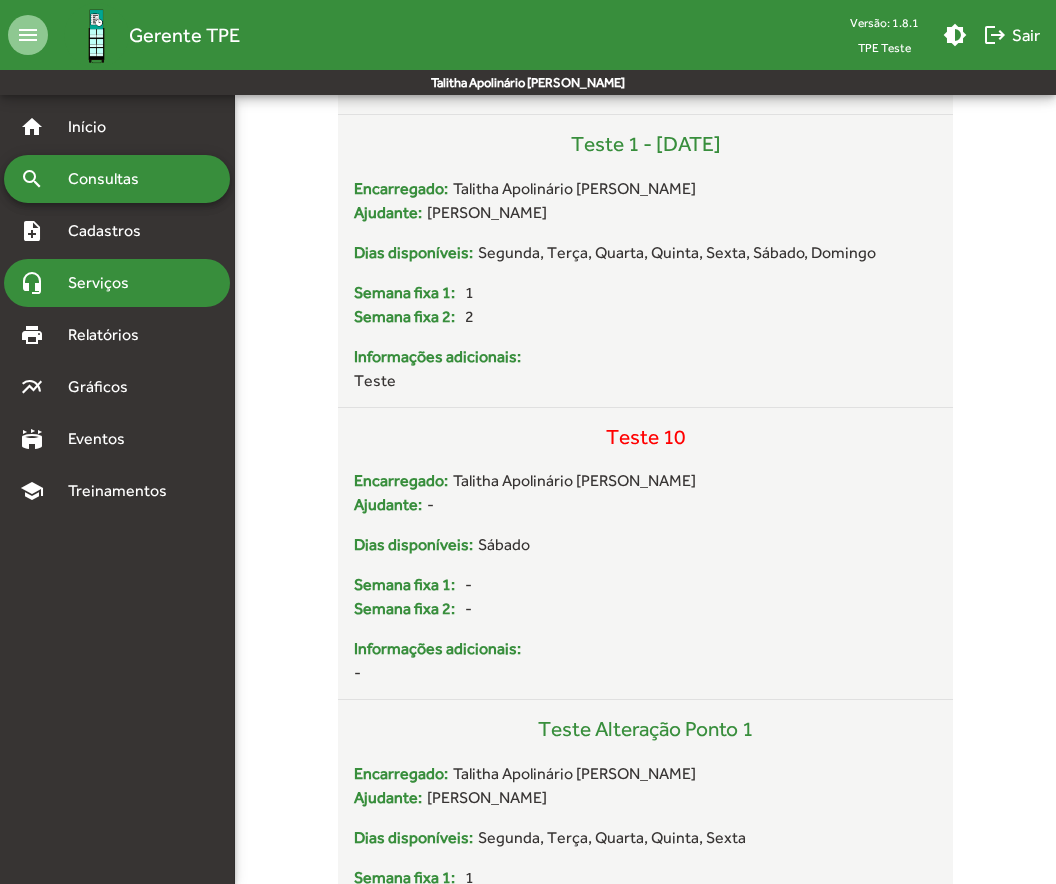 click on "Serviços" at bounding box center (106, 283) 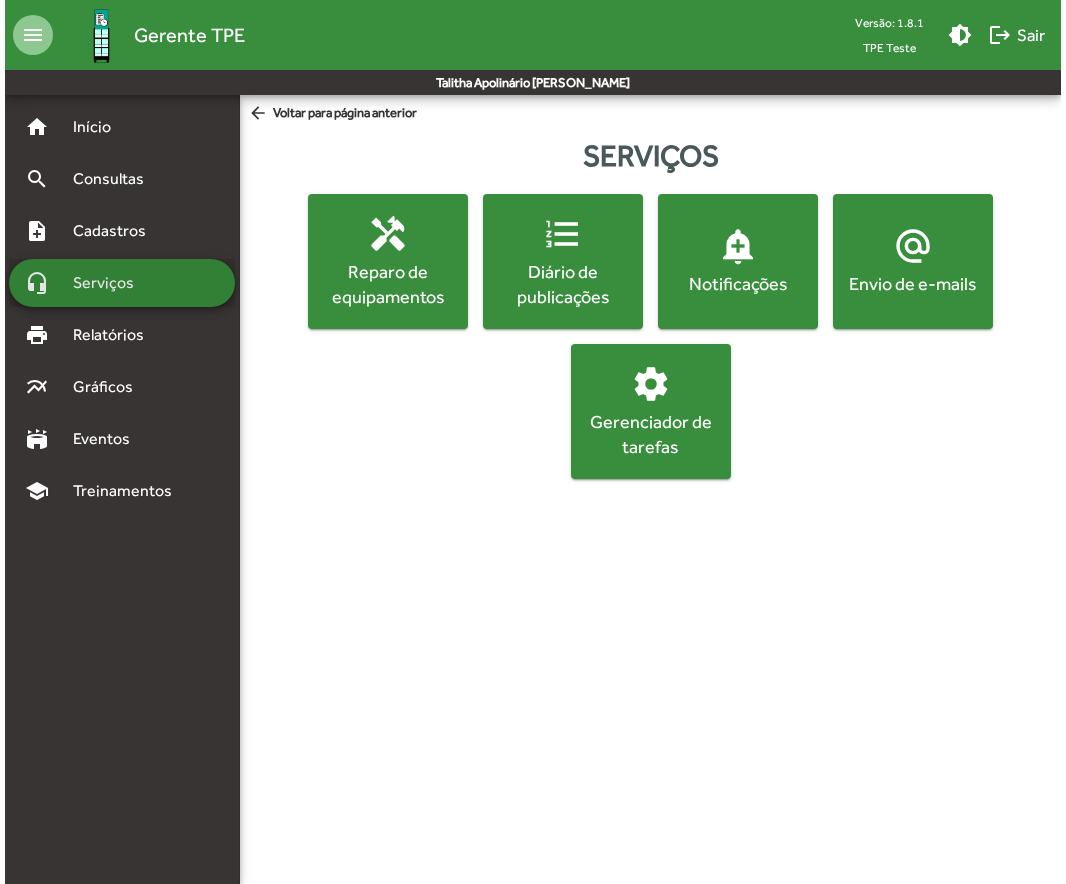 scroll, scrollTop: 0, scrollLeft: 0, axis: both 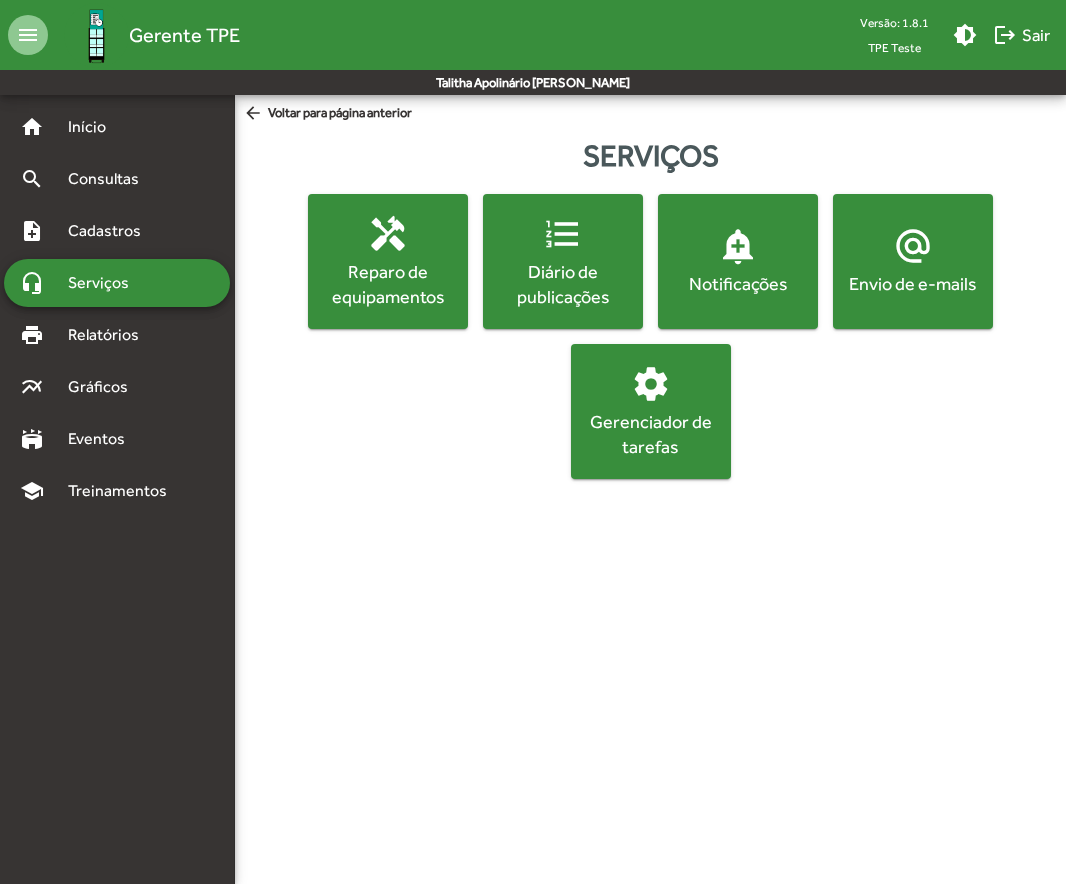 click on "Diário de publicações" 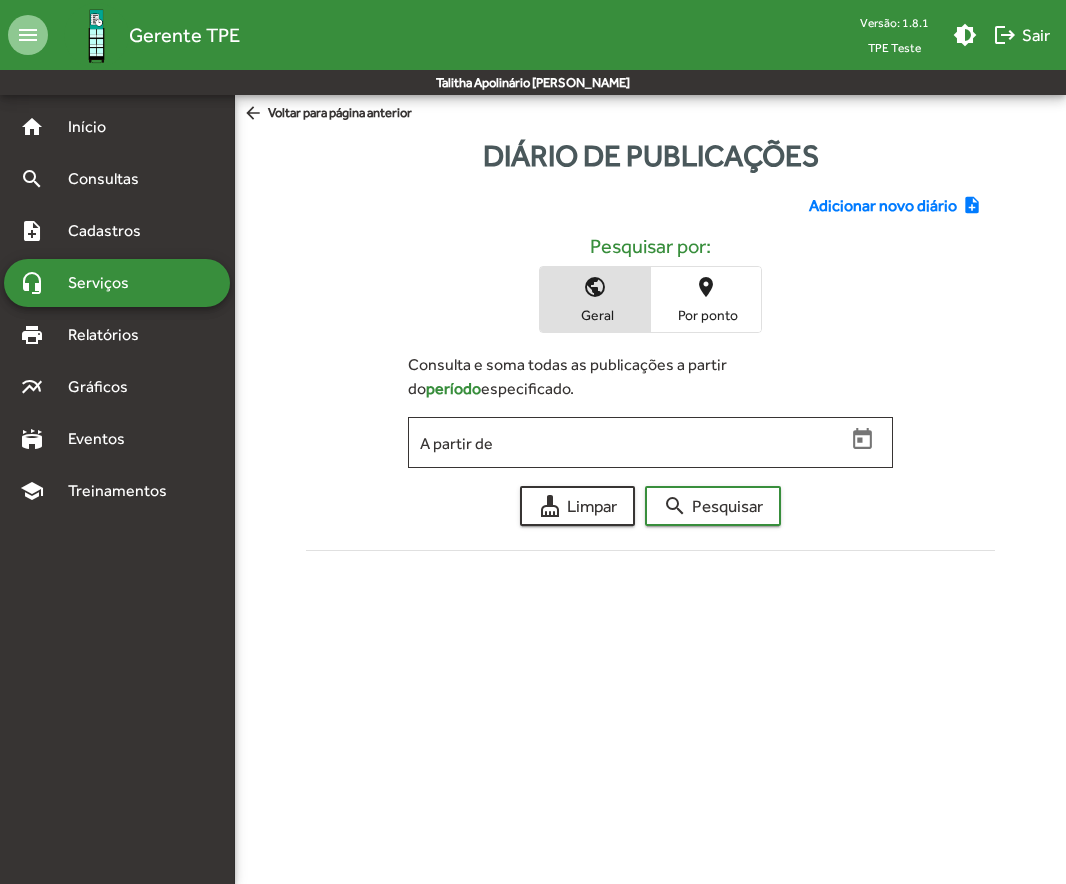 click on "Adicionar novo diário" 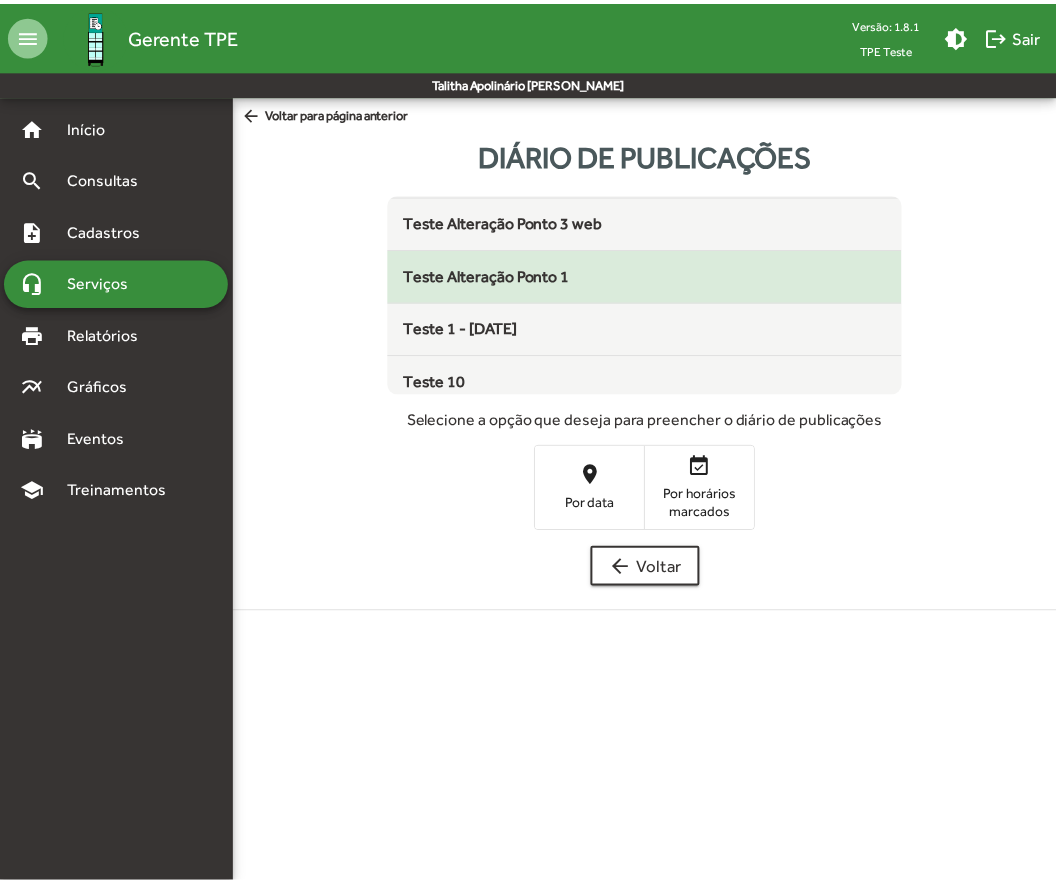 scroll, scrollTop: 328, scrollLeft: 0, axis: vertical 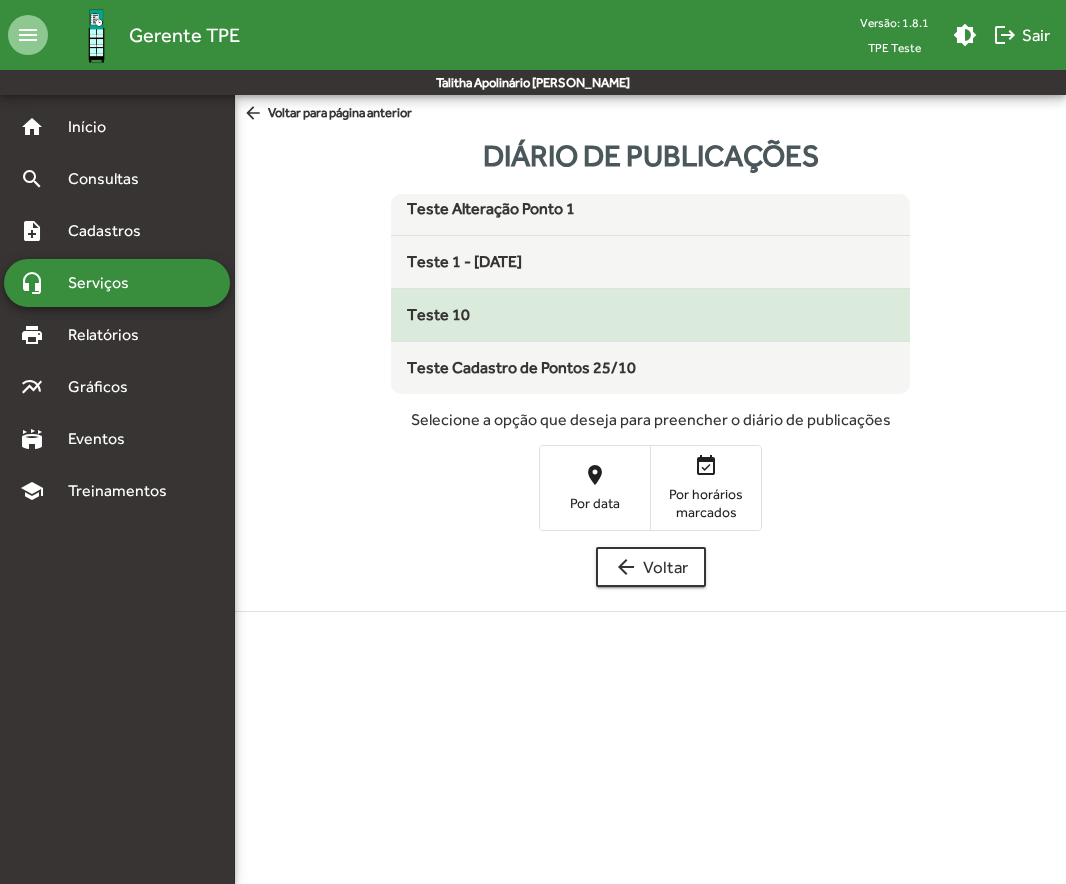 click on "Teste 10" 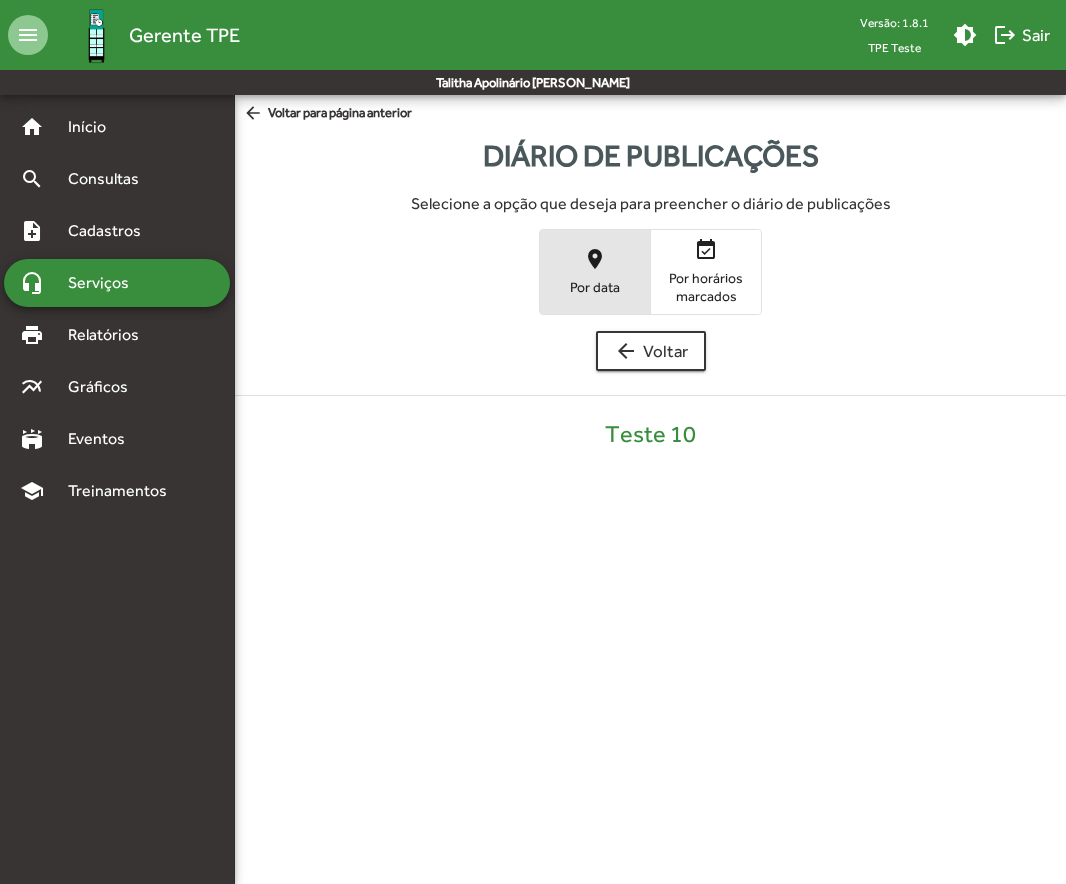 click on "Por data" at bounding box center [595, 287] 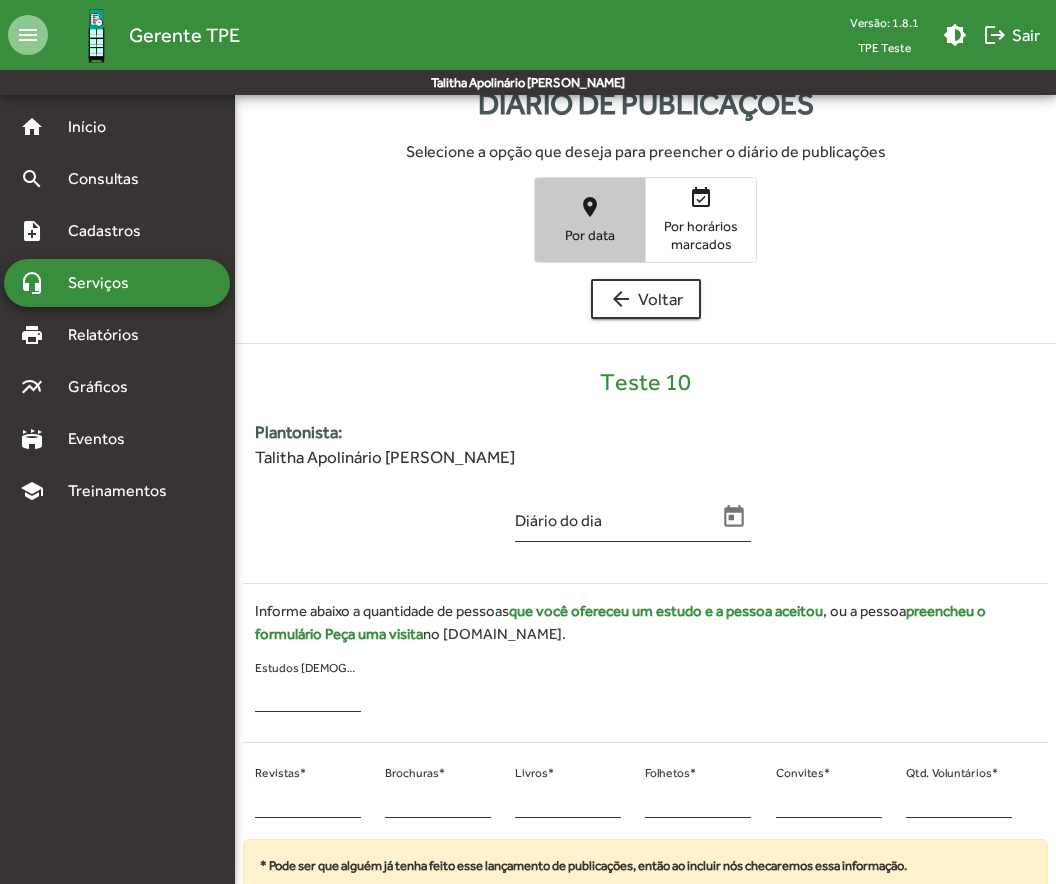 scroll, scrollTop: 149, scrollLeft: 0, axis: vertical 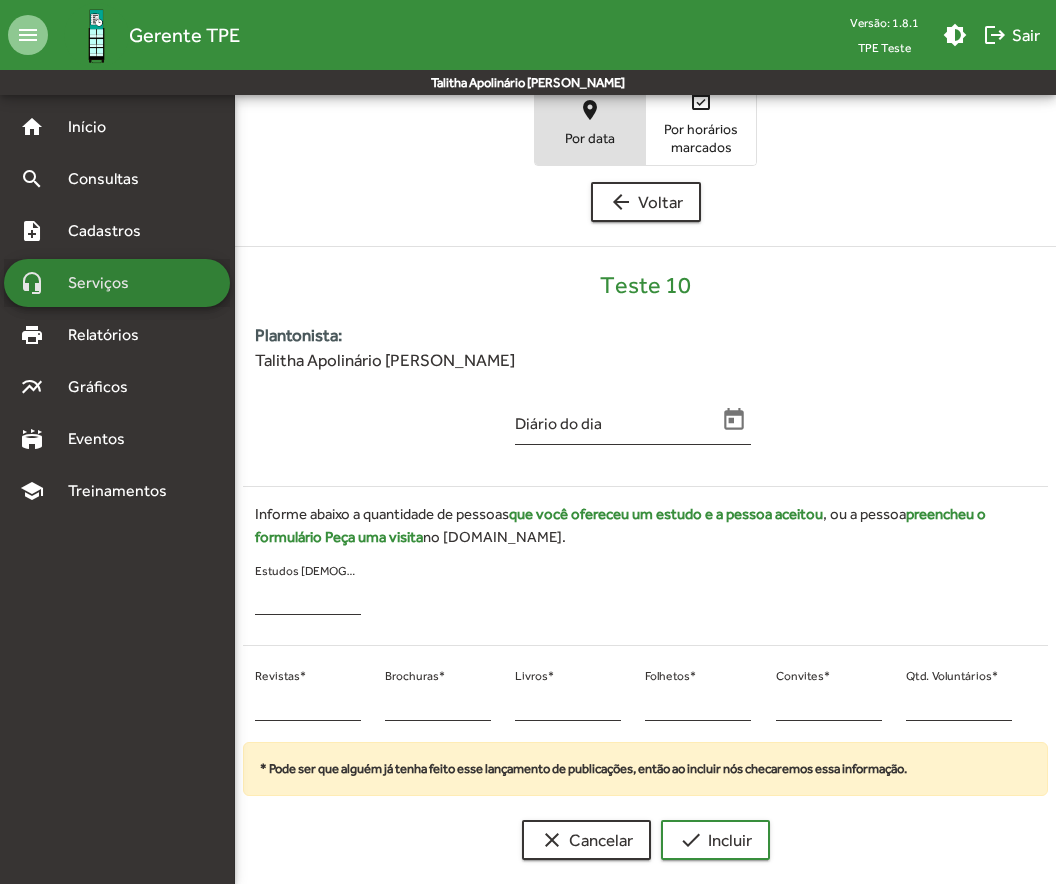 click on "headset_mic Serviços" at bounding box center [117, 283] 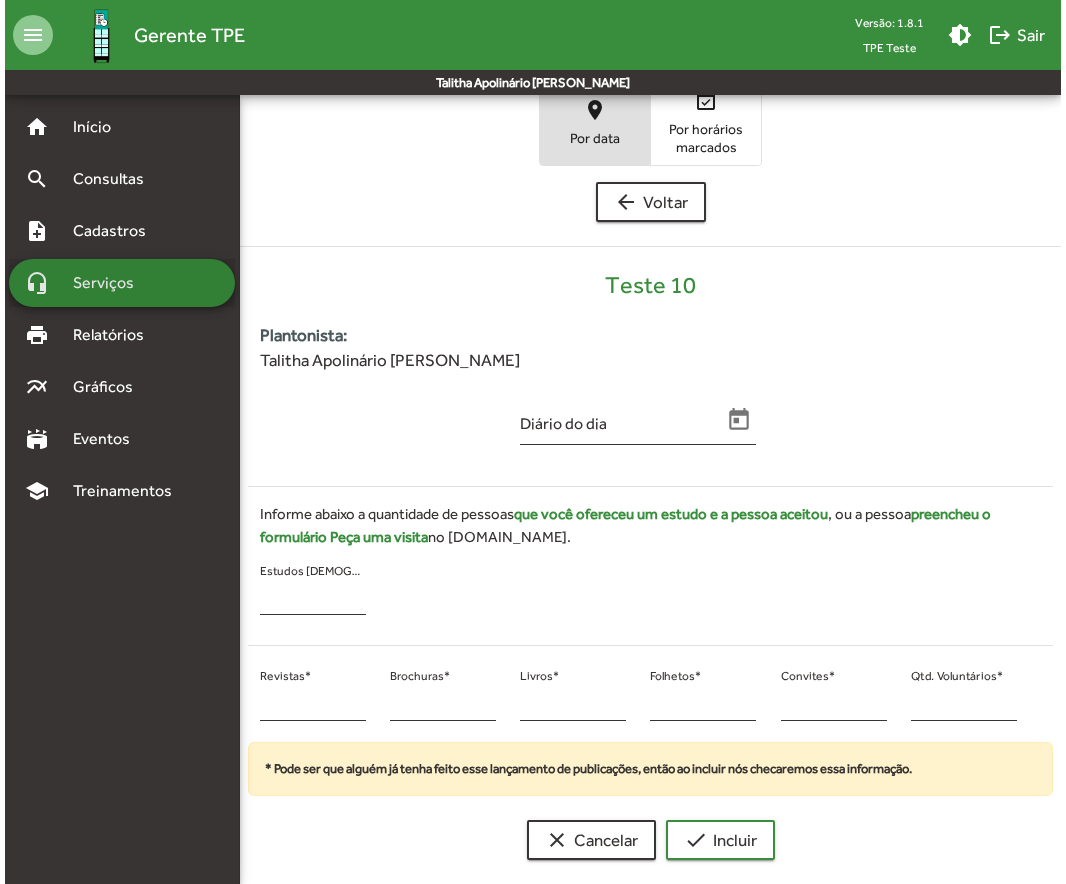 scroll, scrollTop: 0, scrollLeft: 0, axis: both 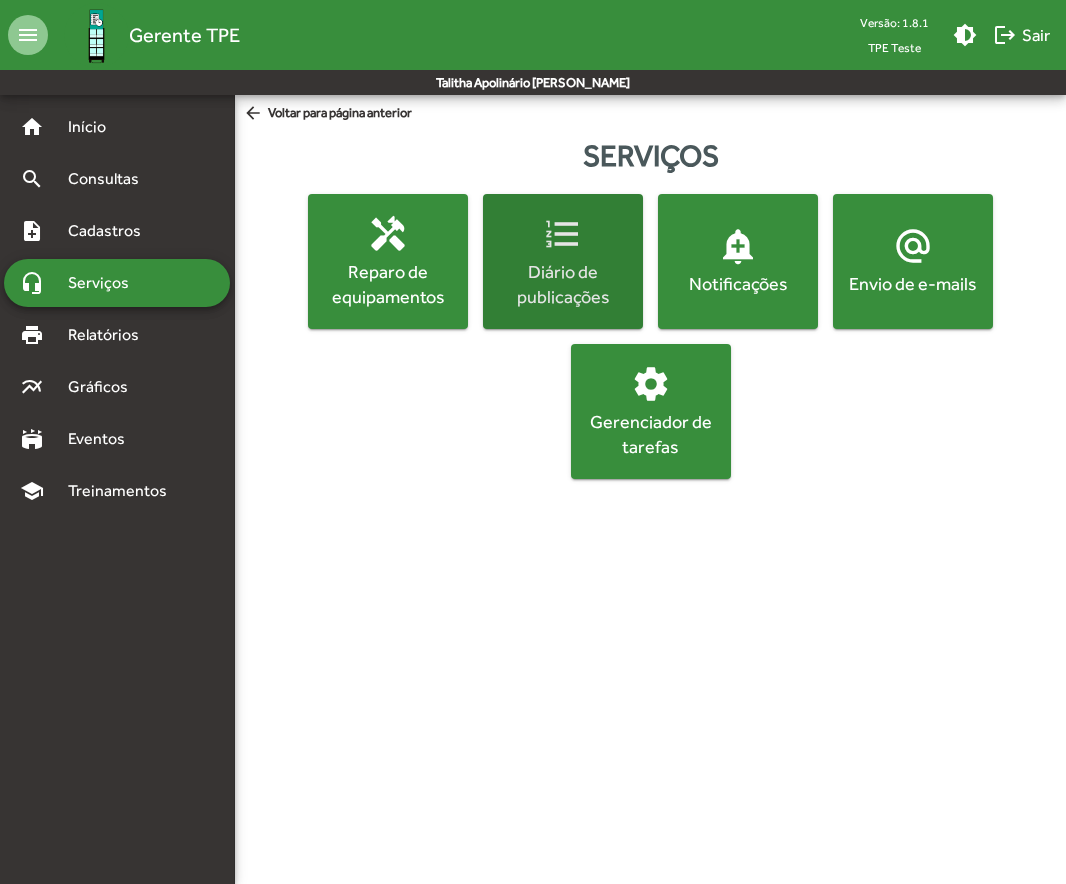click on "format_list_numbered" 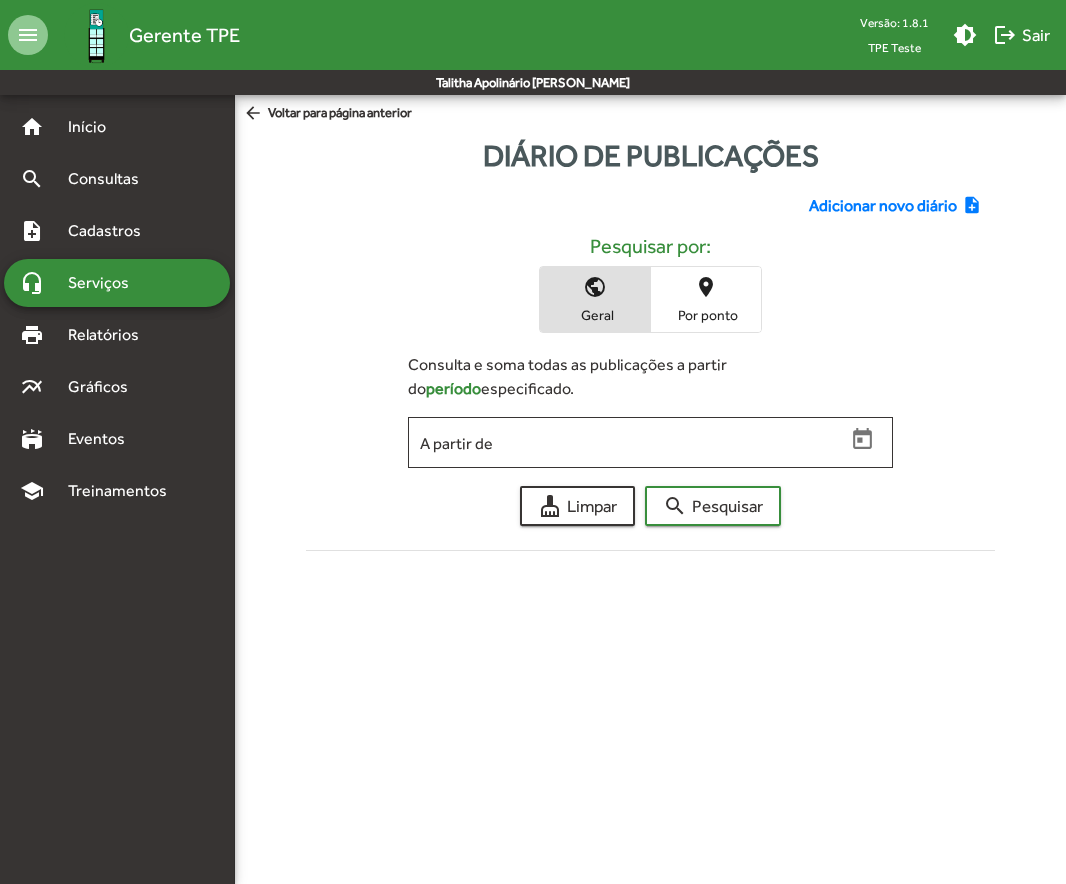 click on "Adicionar novo diário" 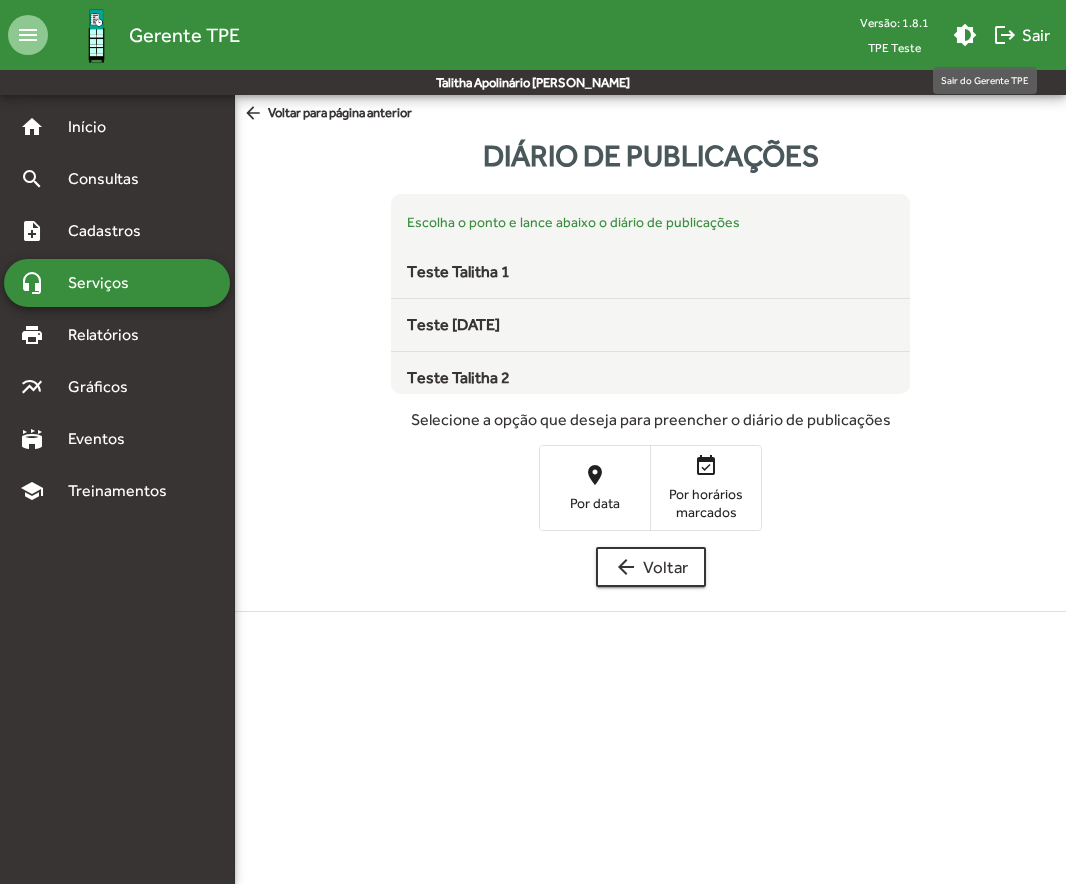 click on "logout  Sair" 